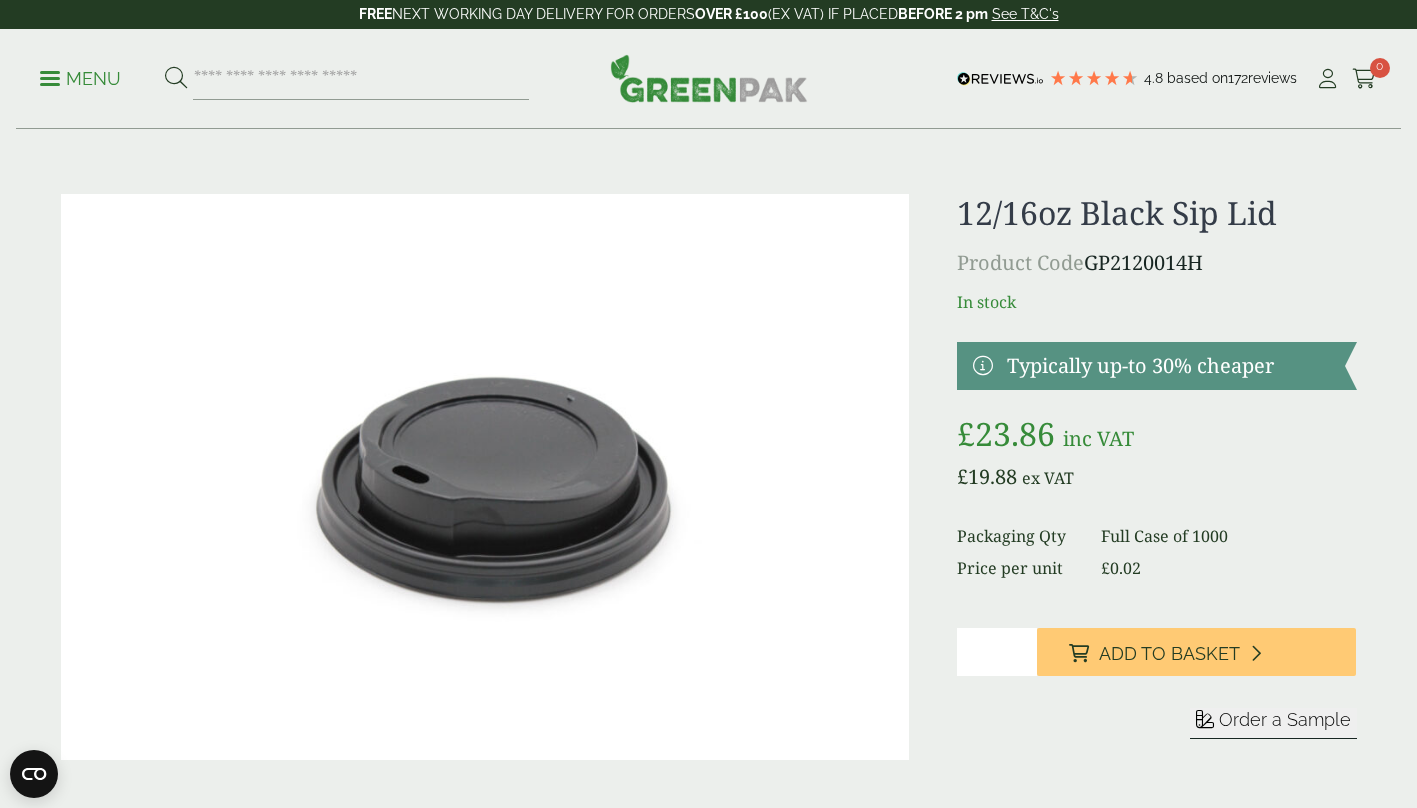 scroll, scrollTop: 0, scrollLeft: 0, axis: both 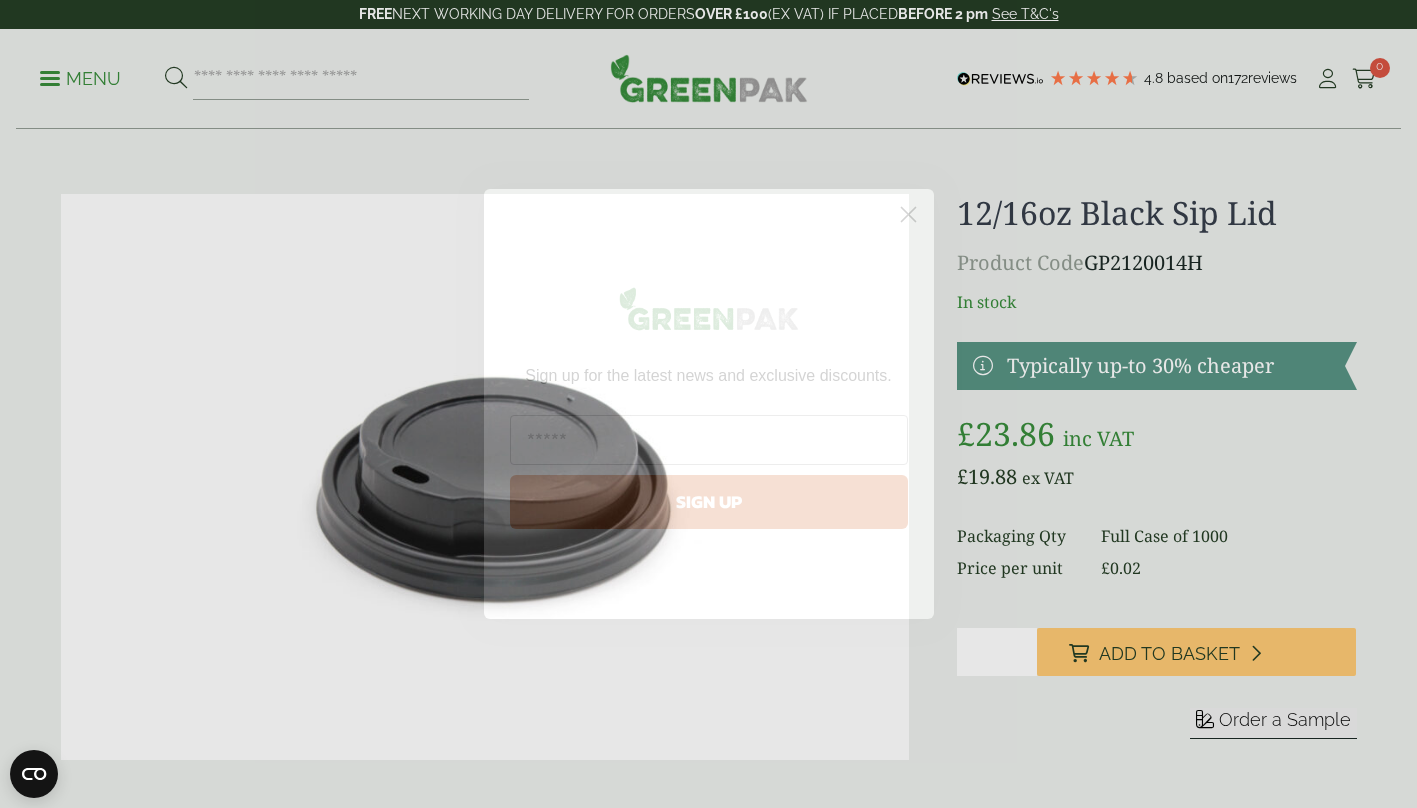 click 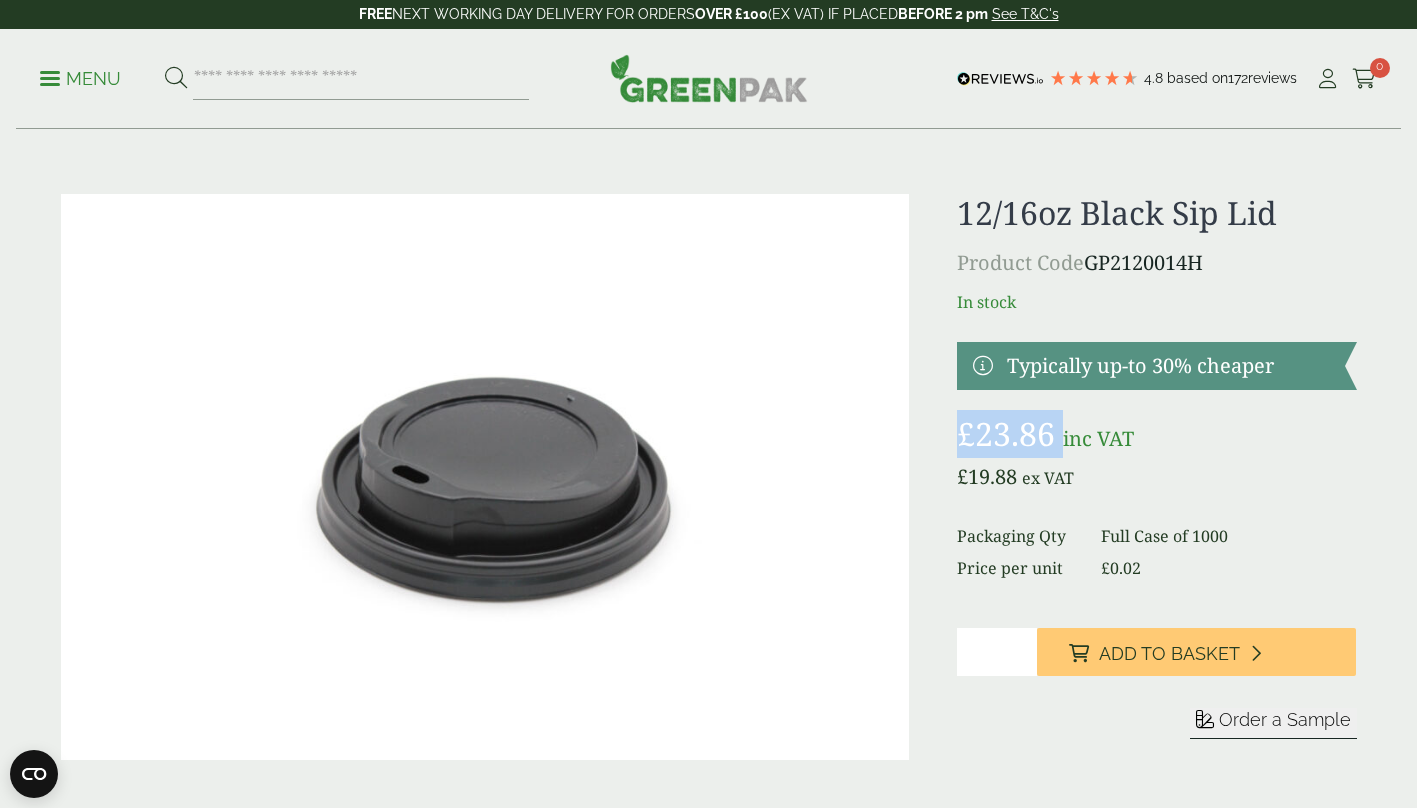 drag, startPoint x: 1059, startPoint y: 433, endPoint x: 965, endPoint y: 438, distance: 94.13288 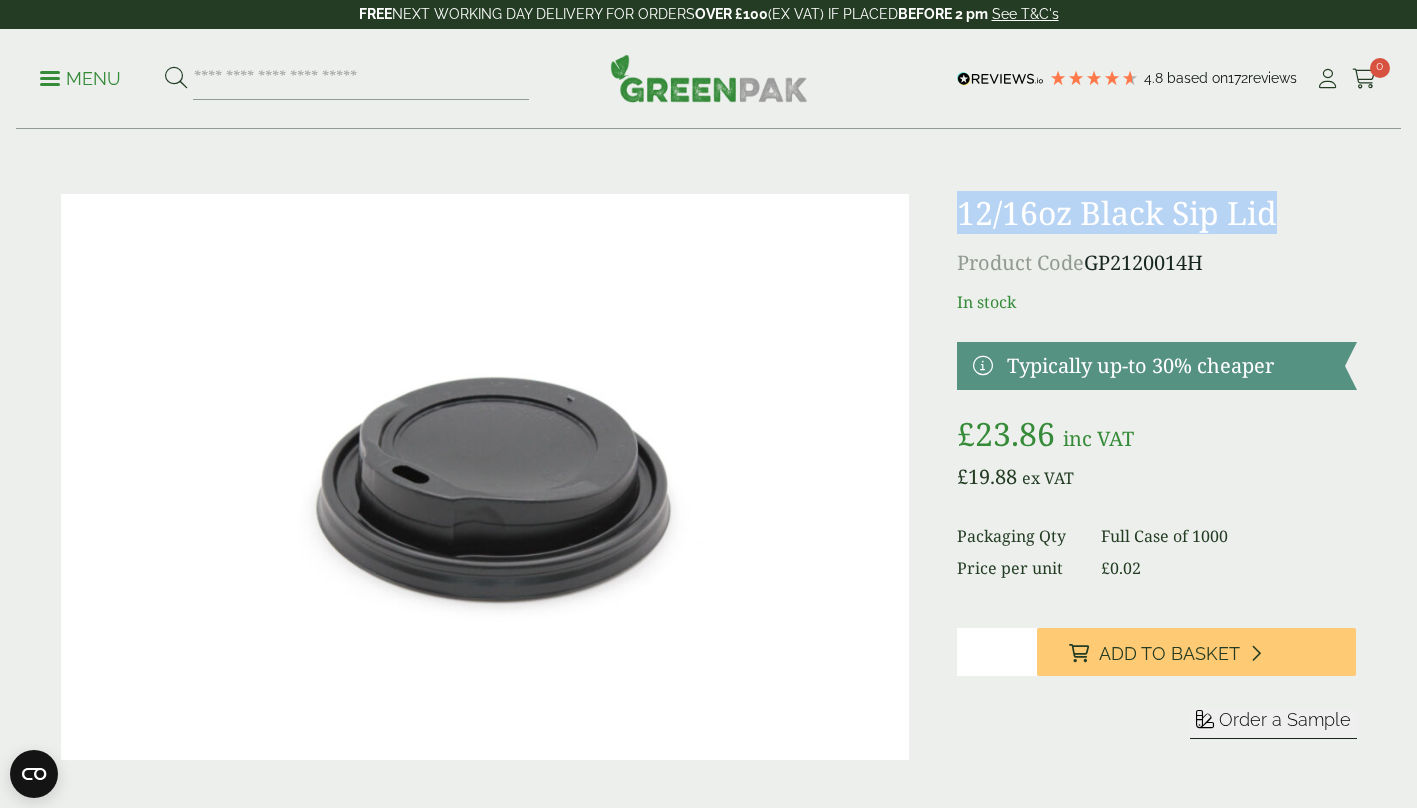 drag, startPoint x: 1282, startPoint y: 212, endPoint x: 960, endPoint y: 223, distance: 322.18784 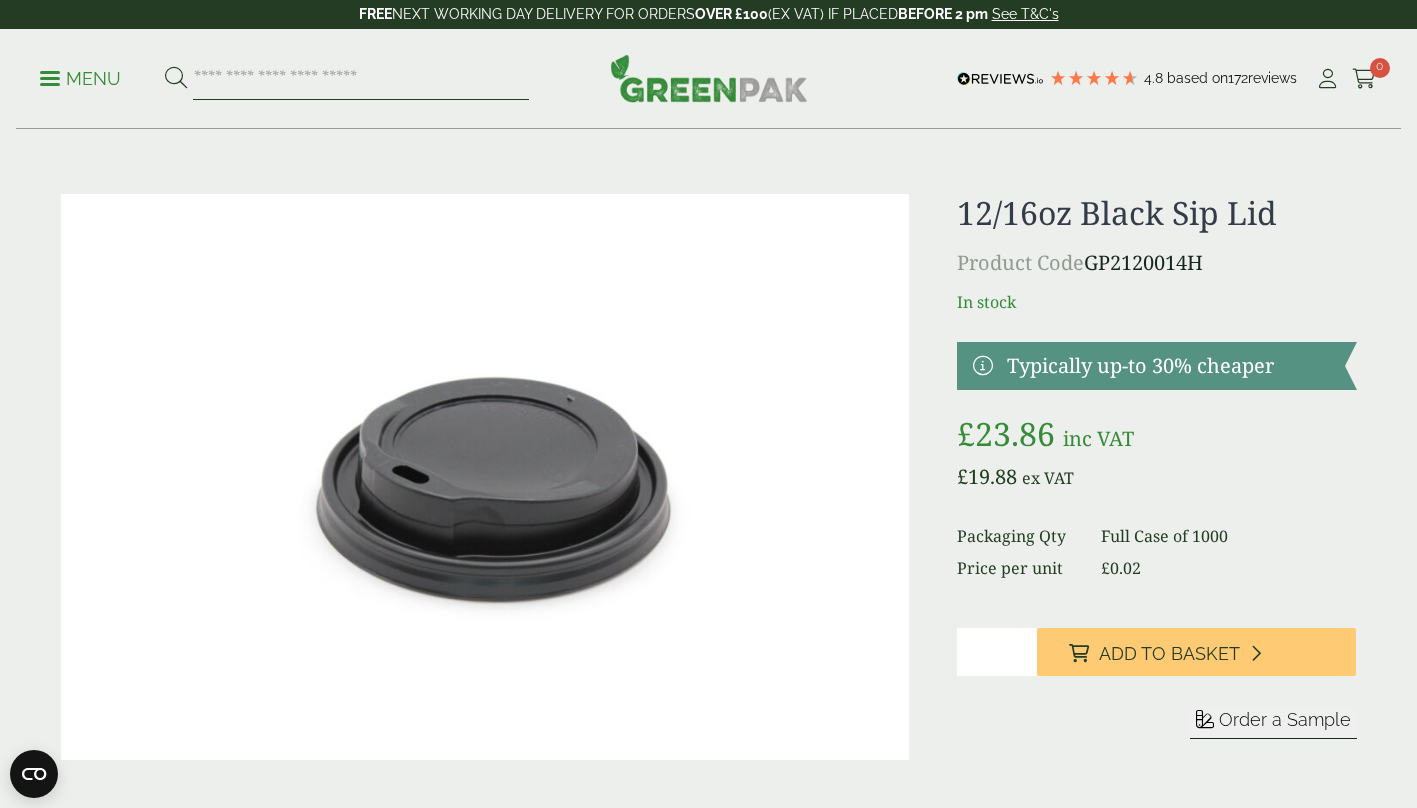 click at bounding box center [361, 79] 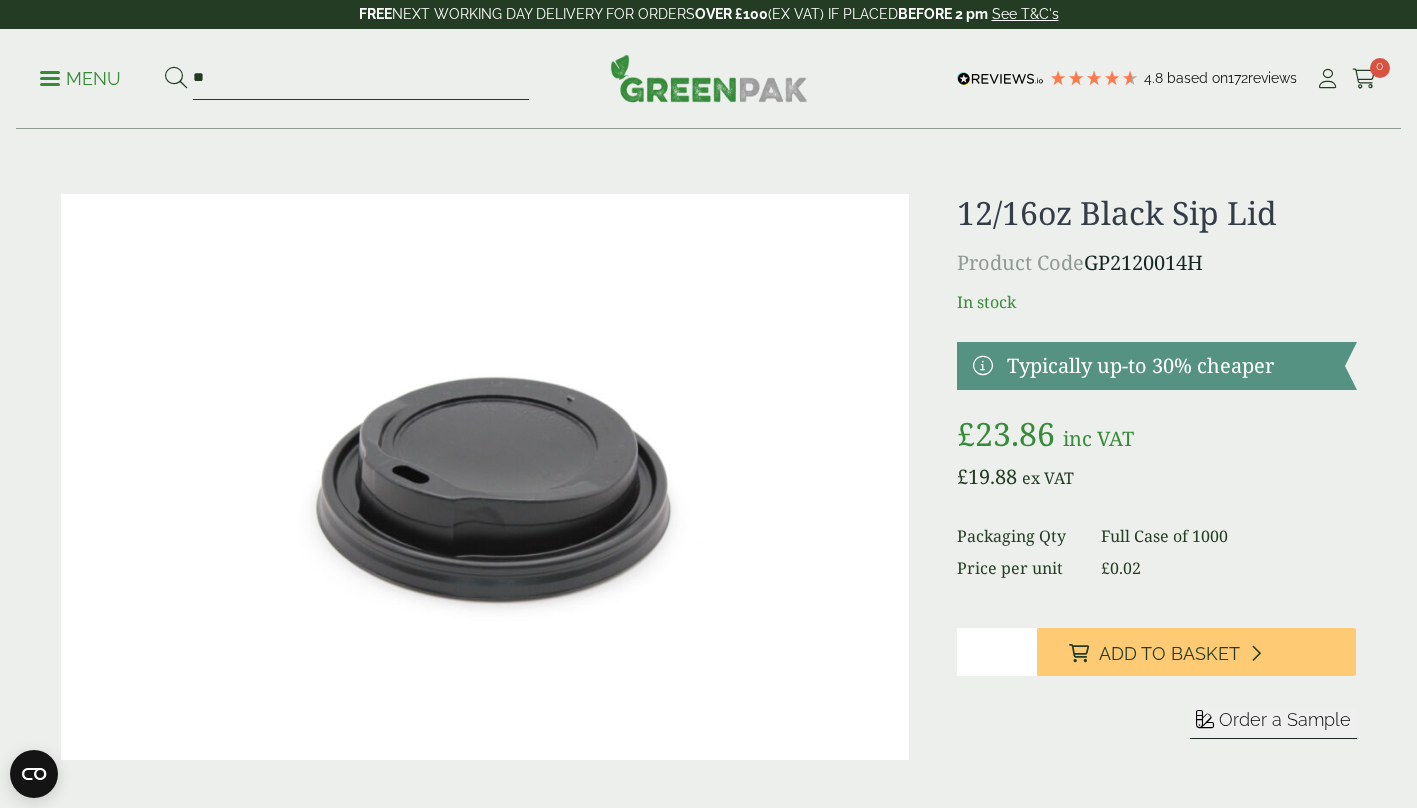 type on "*" 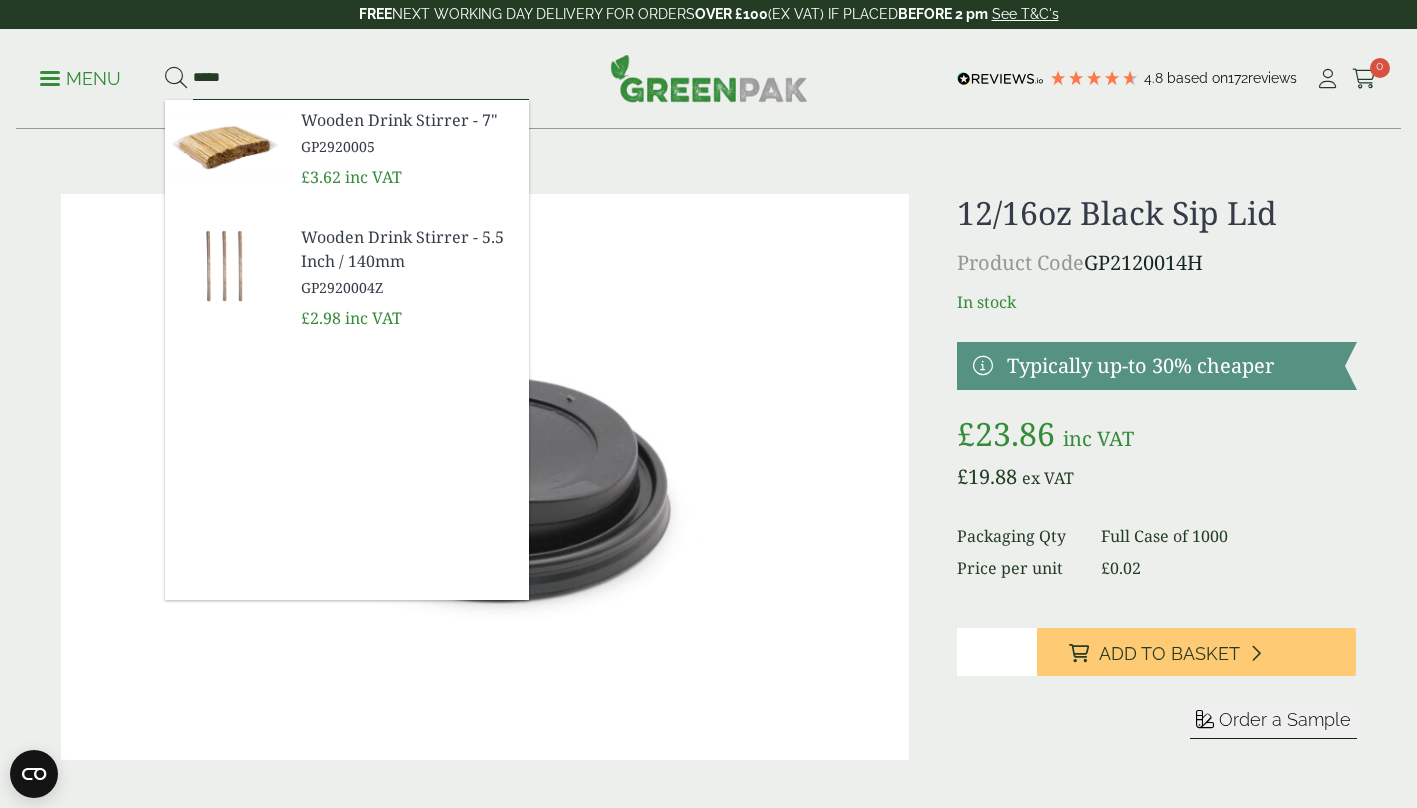 type on "*****" 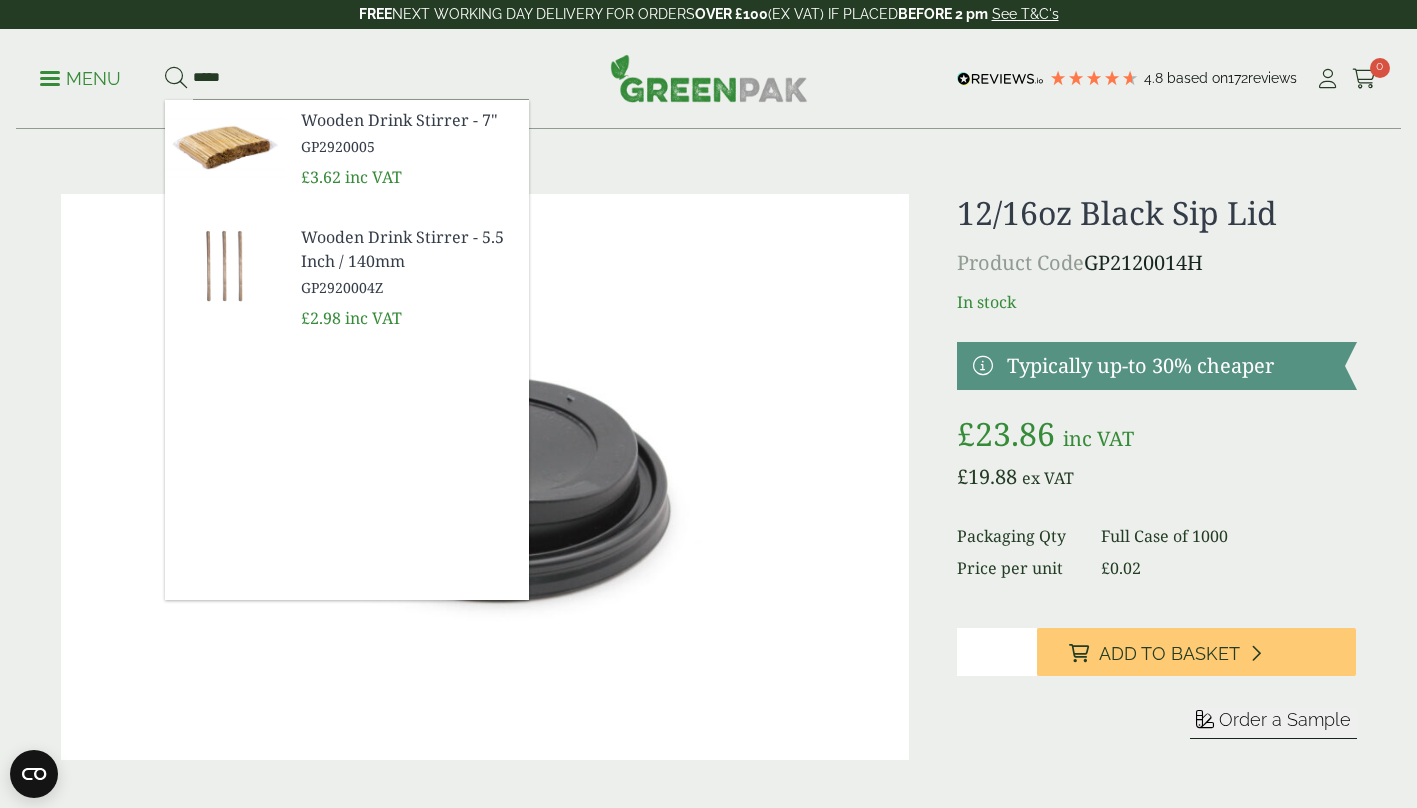 click on "GP2920005" at bounding box center [407, 146] 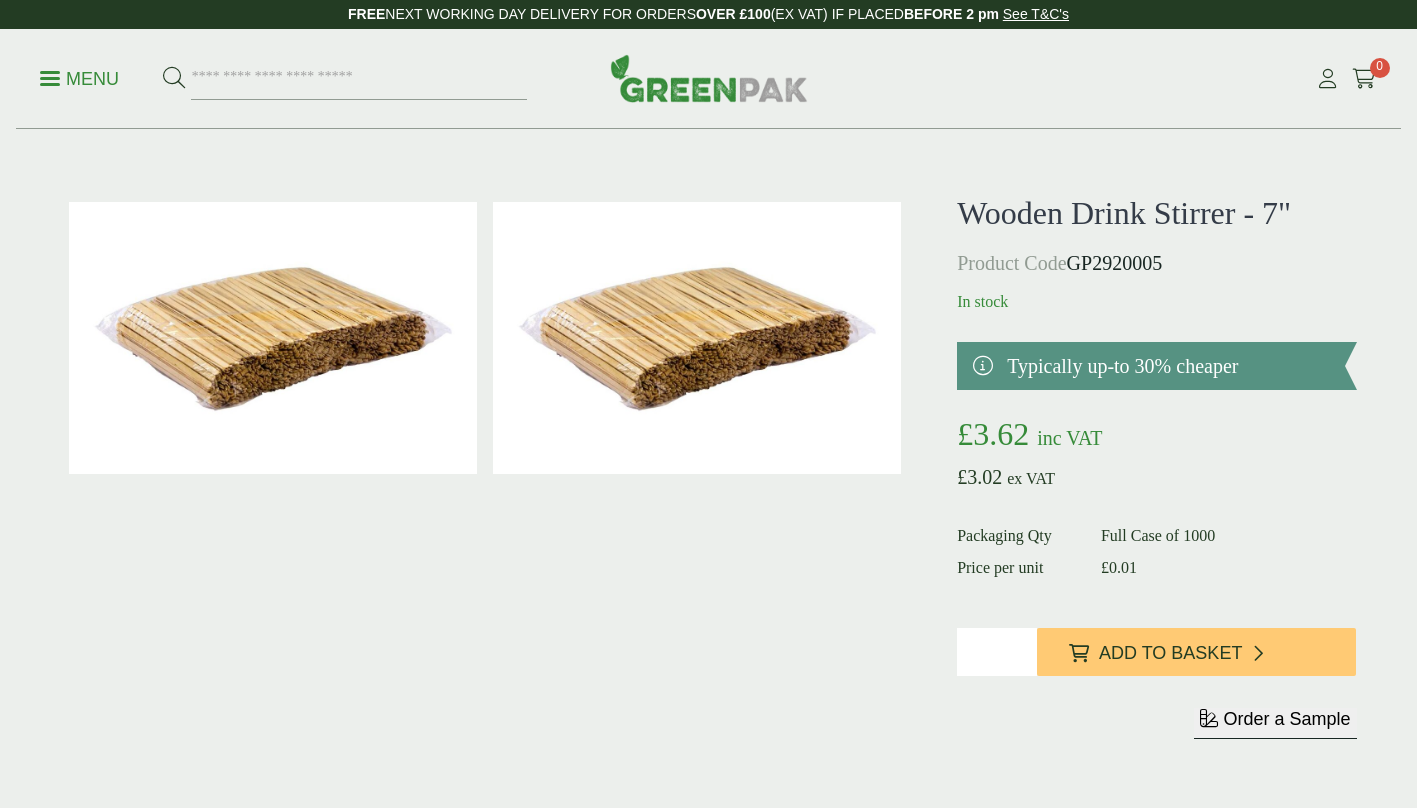 scroll, scrollTop: 0, scrollLeft: 0, axis: both 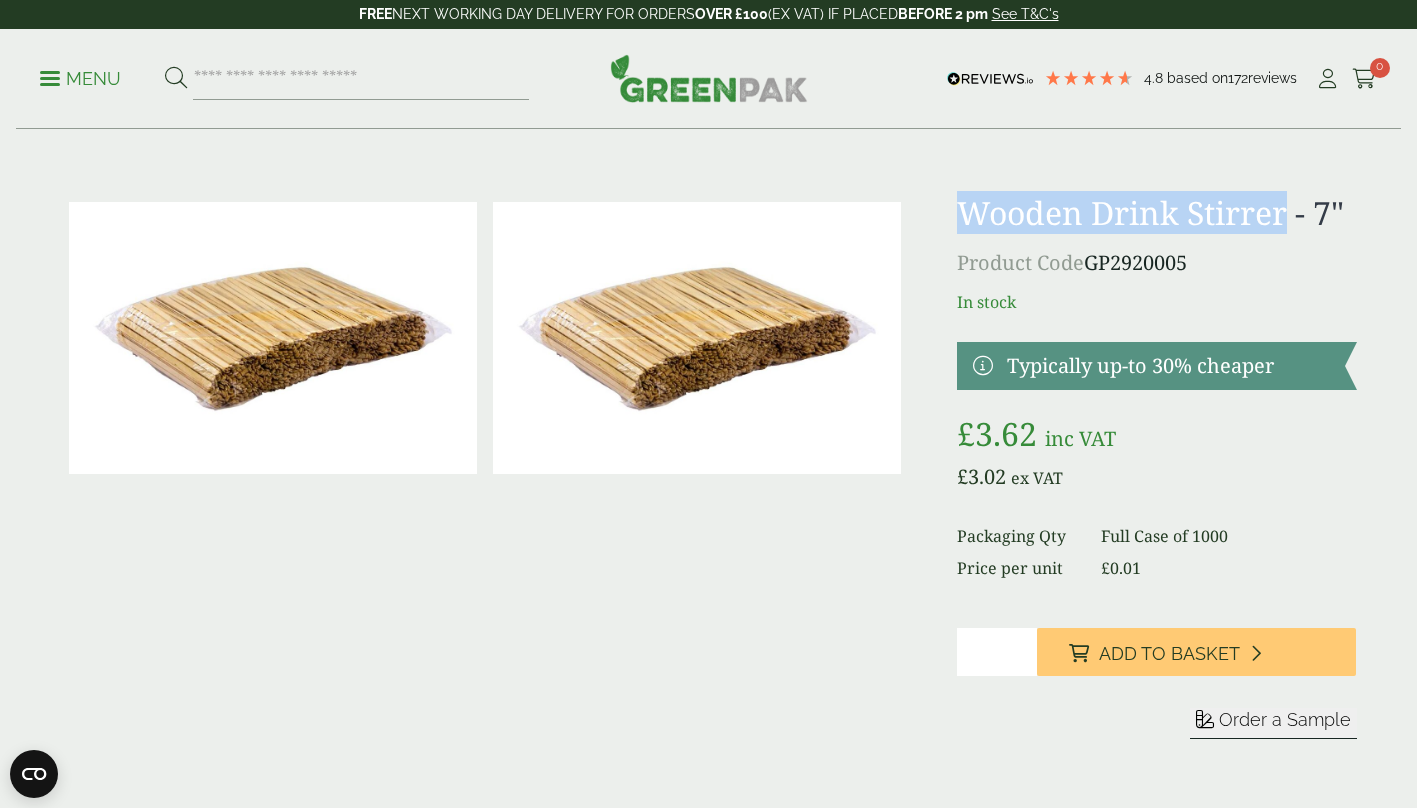 drag, startPoint x: 1288, startPoint y: 216, endPoint x: 970, endPoint y: 213, distance: 318.01416 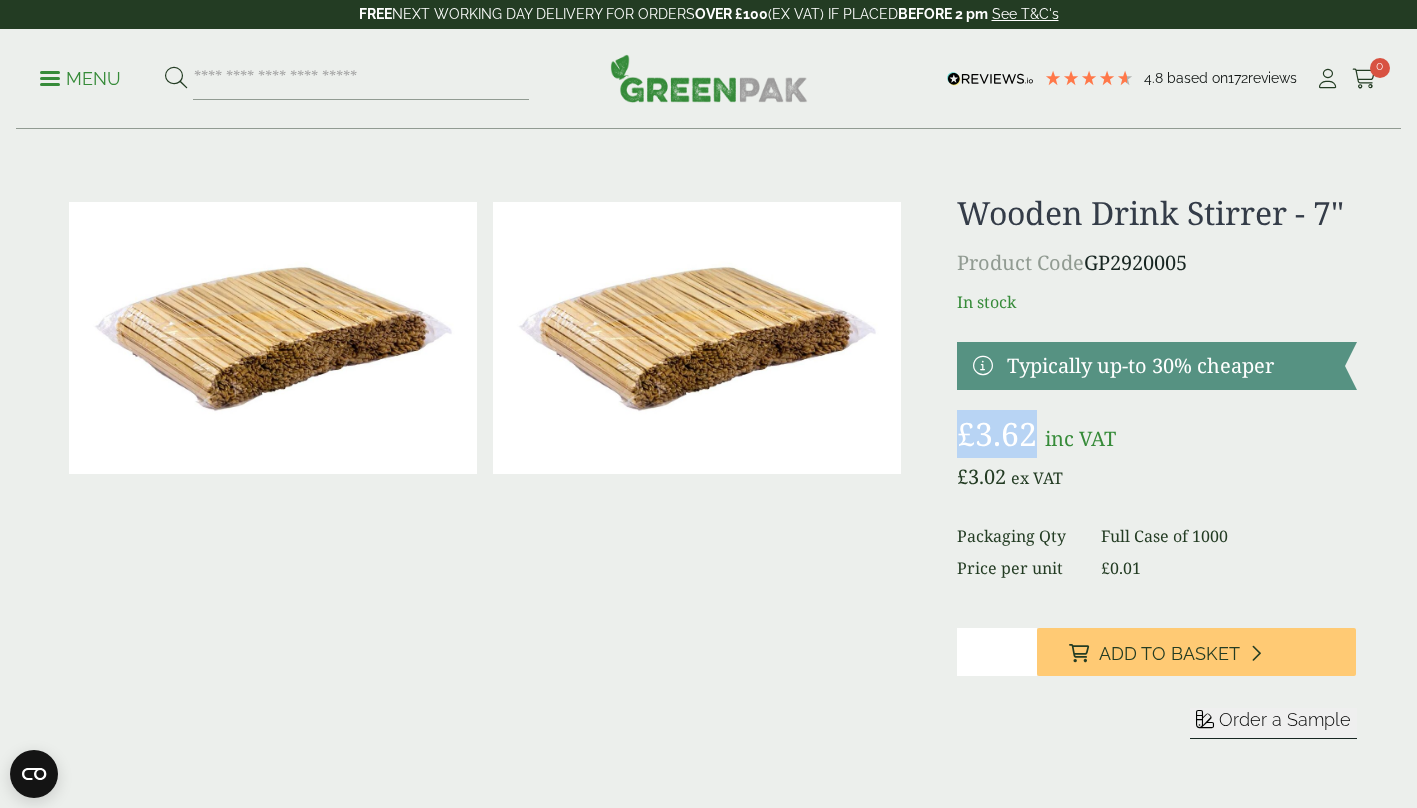 drag, startPoint x: 1034, startPoint y: 437, endPoint x: 953, endPoint y: 441, distance: 81.09871 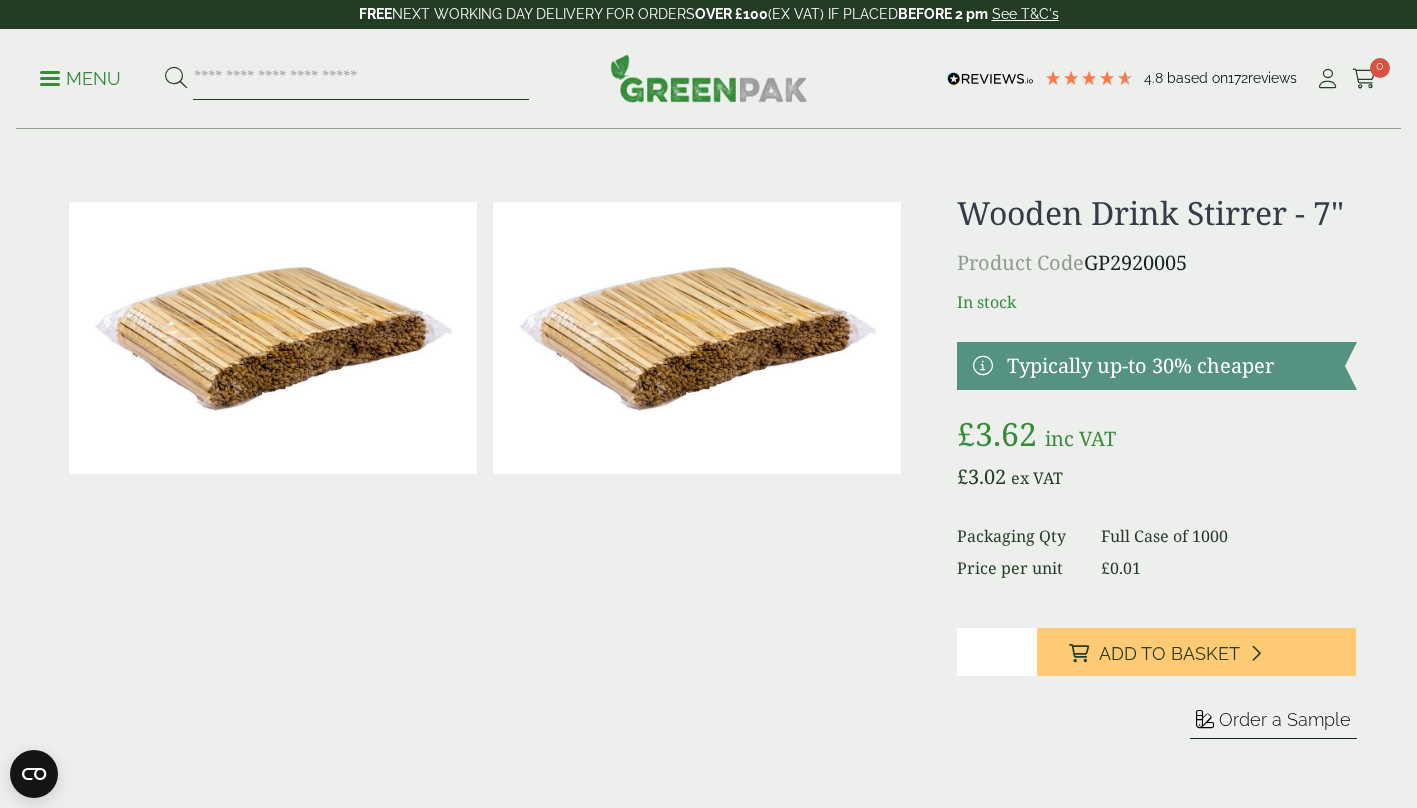 click at bounding box center [361, 79] 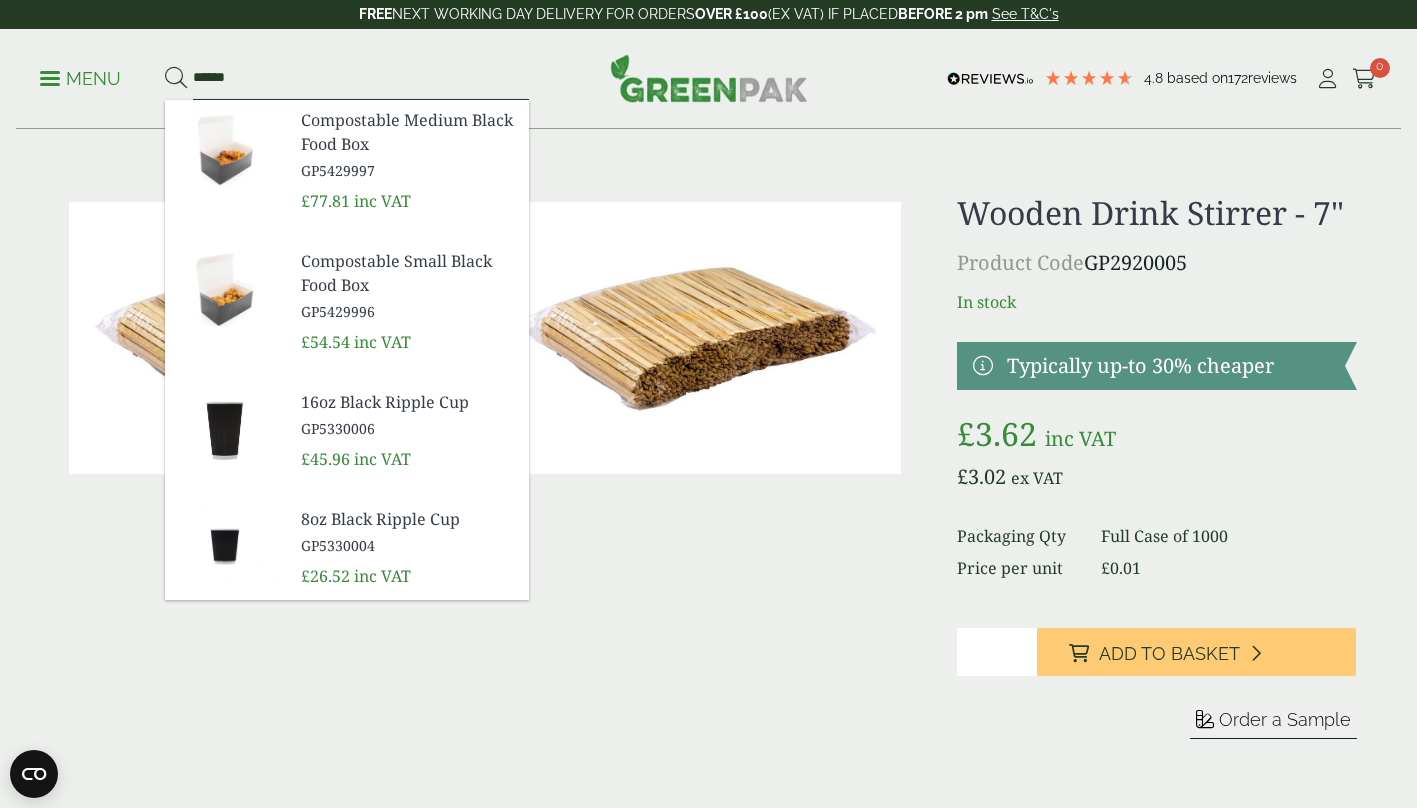 type on "*****" 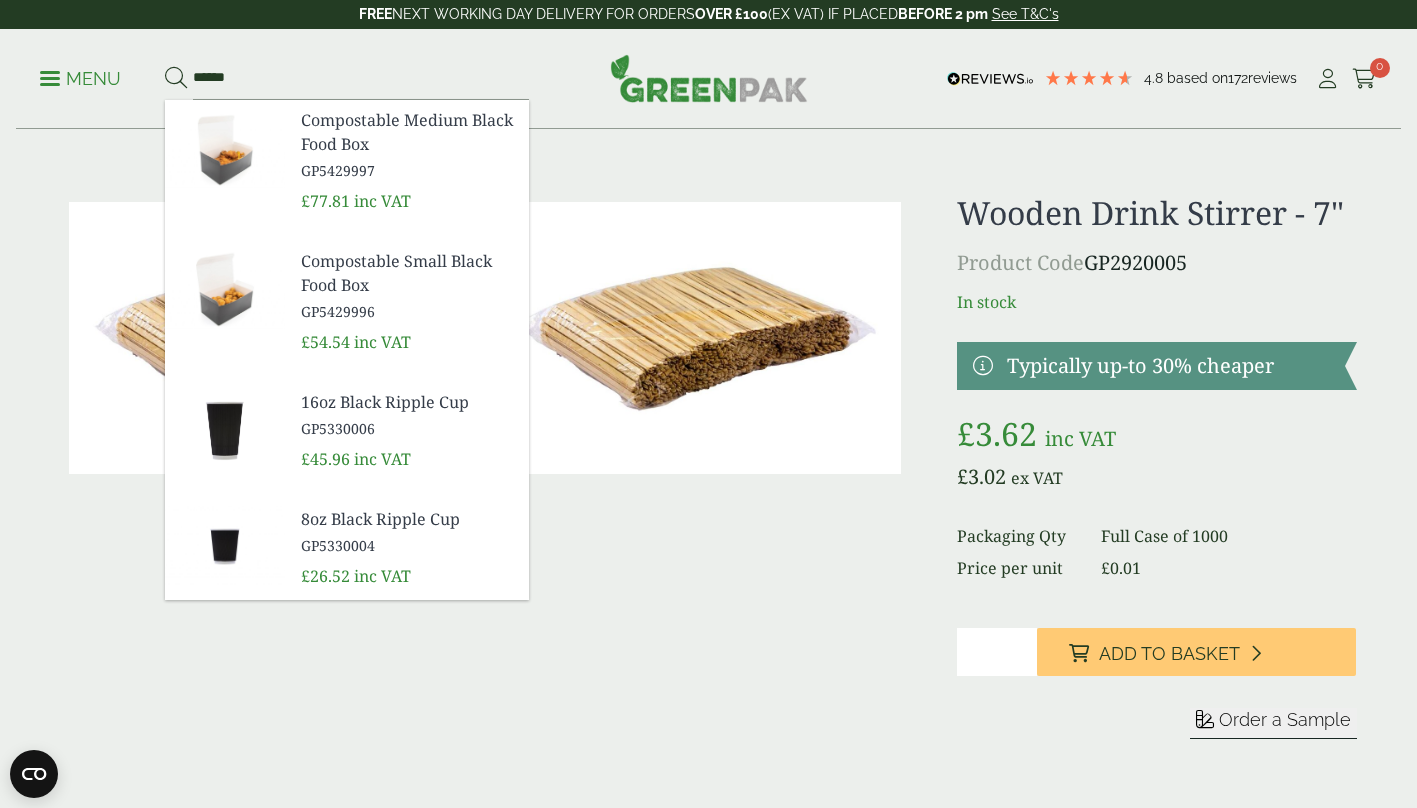 click on "16oz Black Ripple Cup" at bounding box center [407, 402] 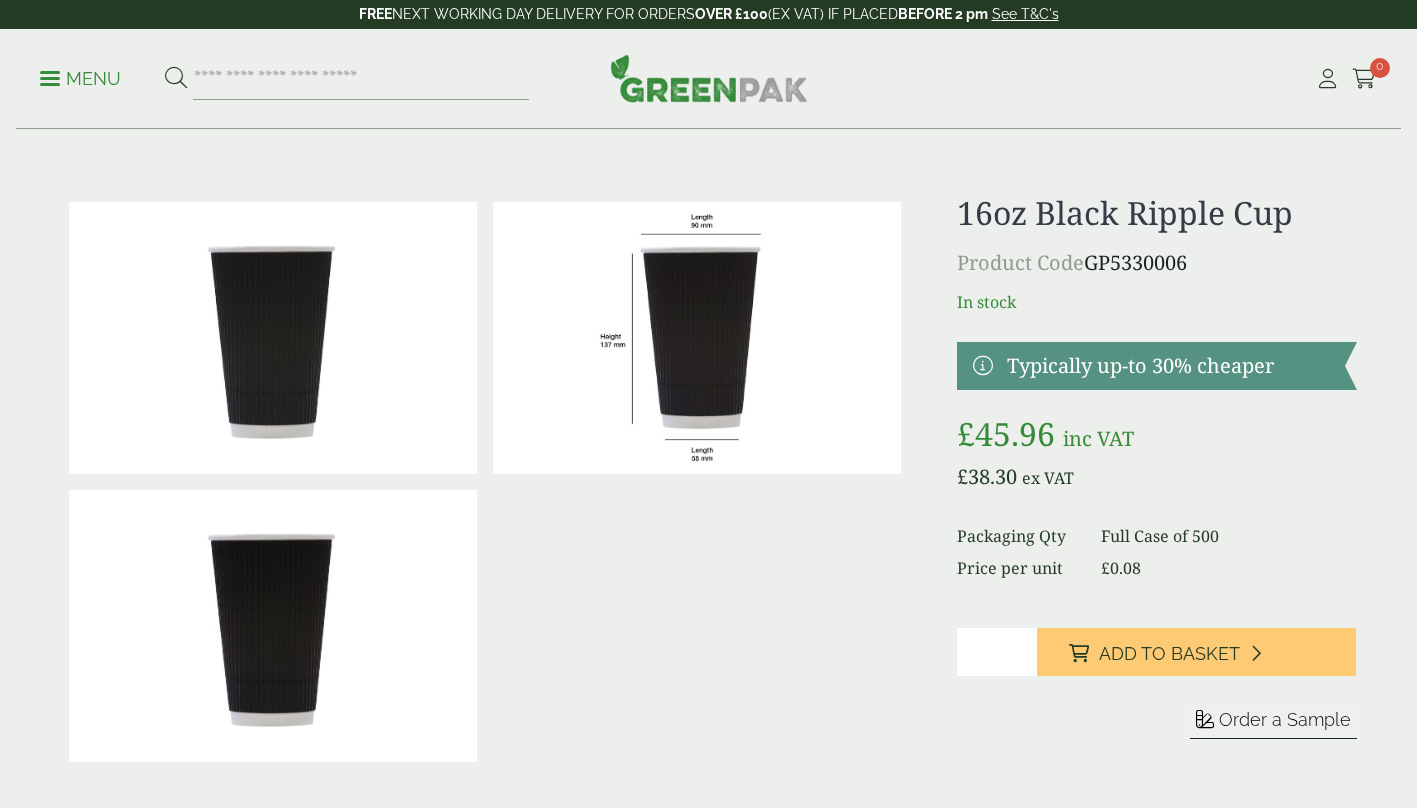 scroll, scrollTop: 0, scrollLeft: 0, axis: both 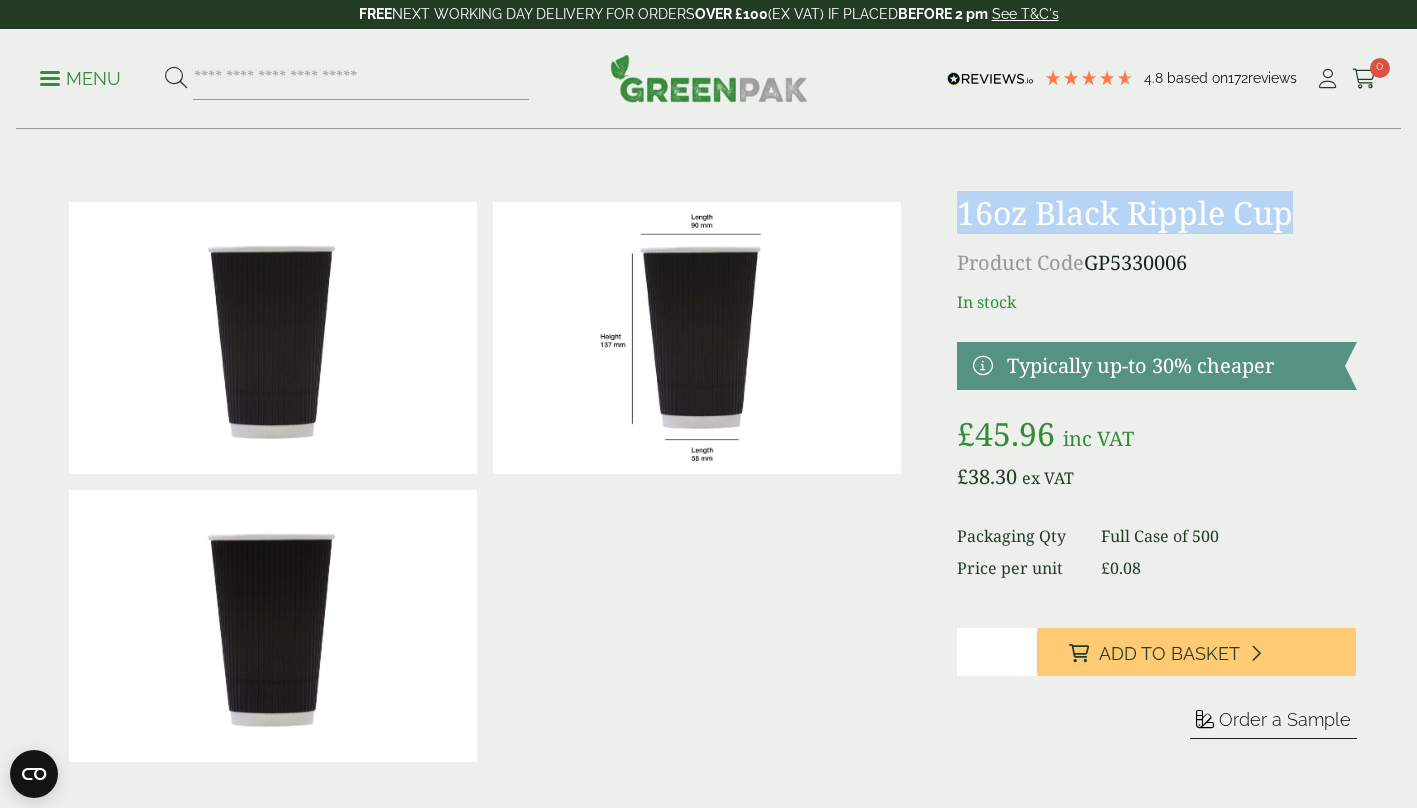 drag, startPoint x: 1302, startPoint y: 219, endPoint x: 964, endPoint y: 209, distance: 338.1479 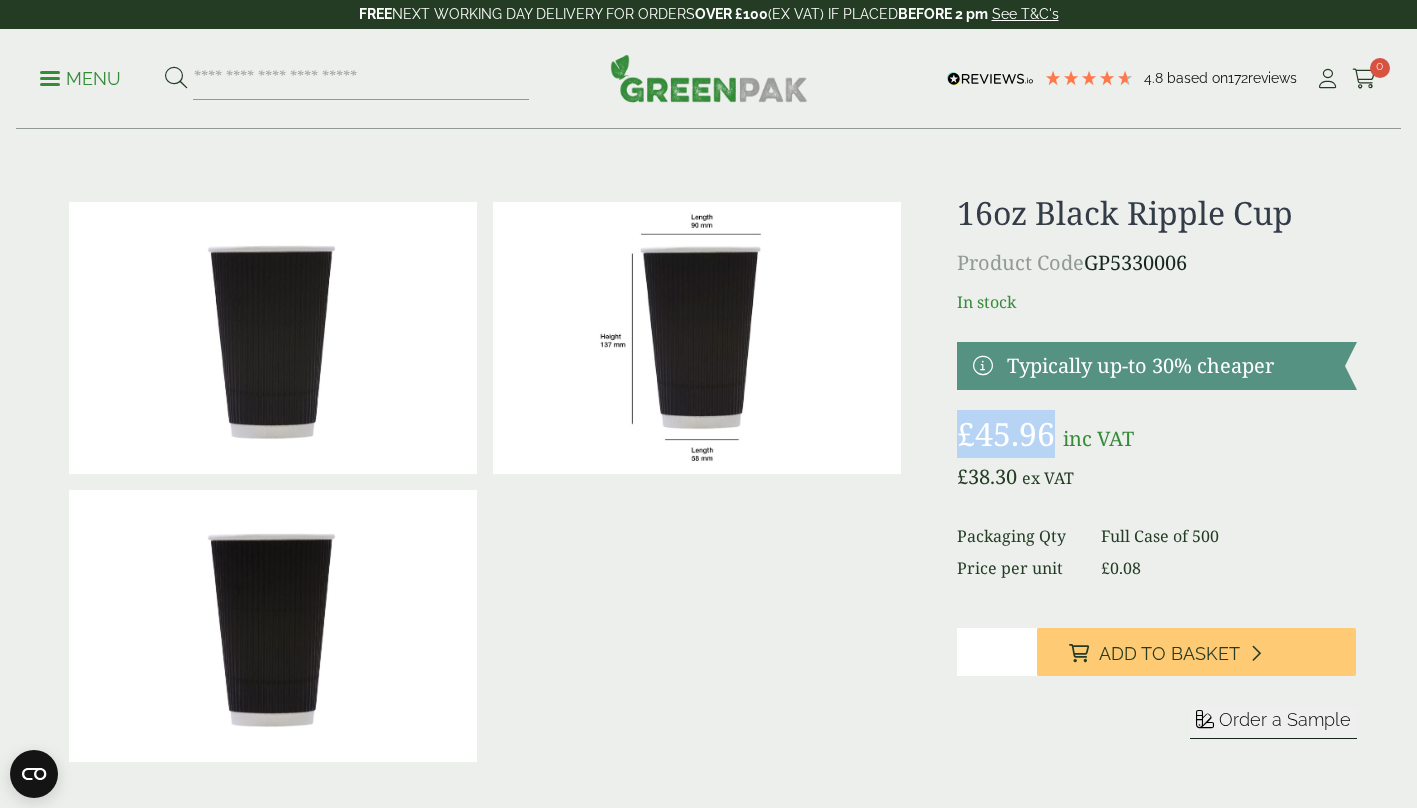 drag, startPoint x: 1051, startPoint y: 431, endPoint x: 963, endPoint y: 437, distance: 88.20431 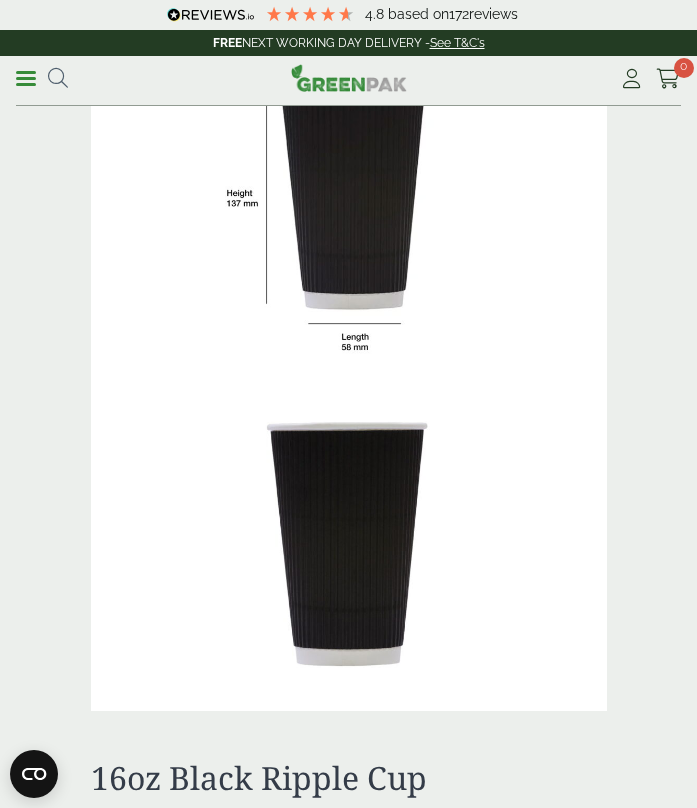 scroll, scrollTop: 438, scrollLeft: 0, axis: vertical 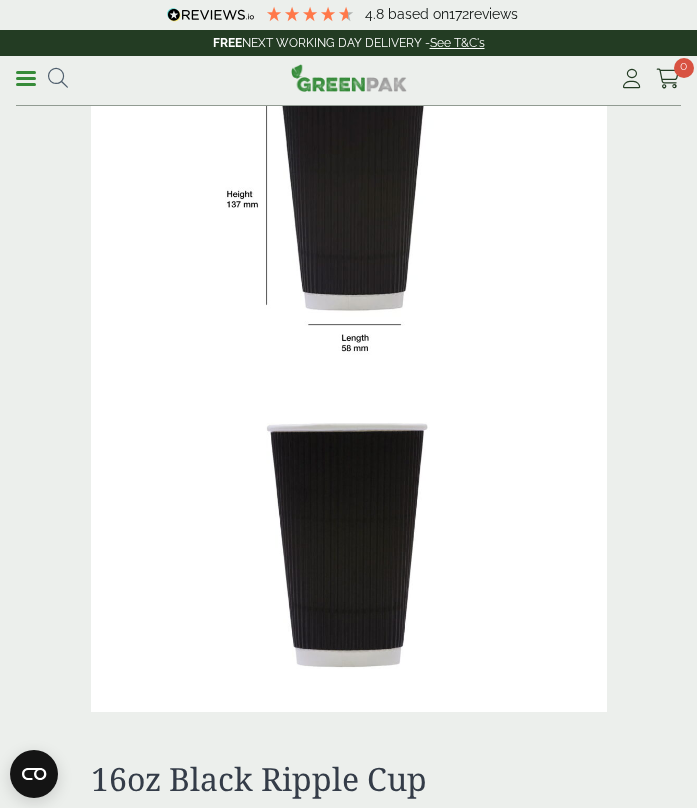 click at bounding box center (349, 540) 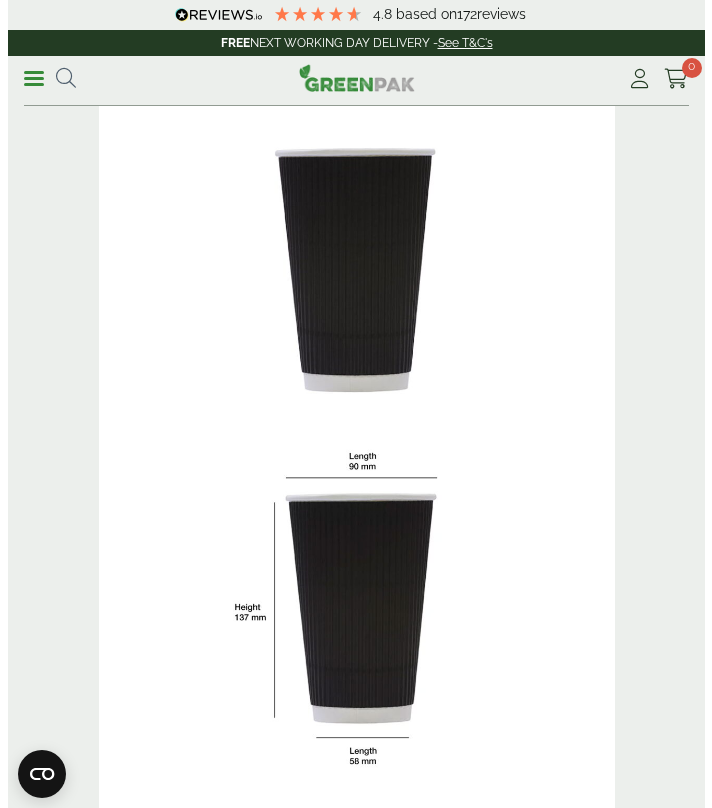 scroll, scrollTop: 0, scrollLeft: 0, axis: both 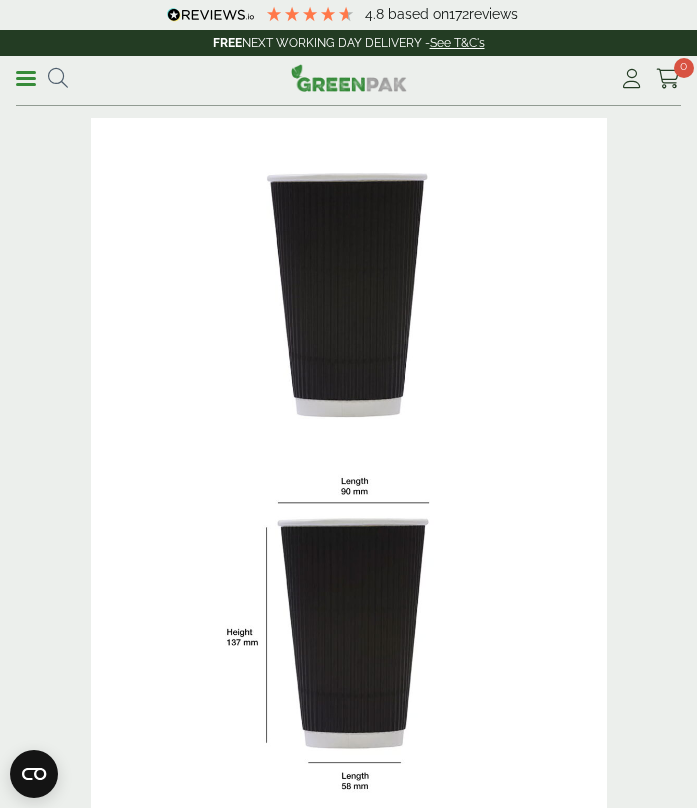 click at bounding box center (58, 78) 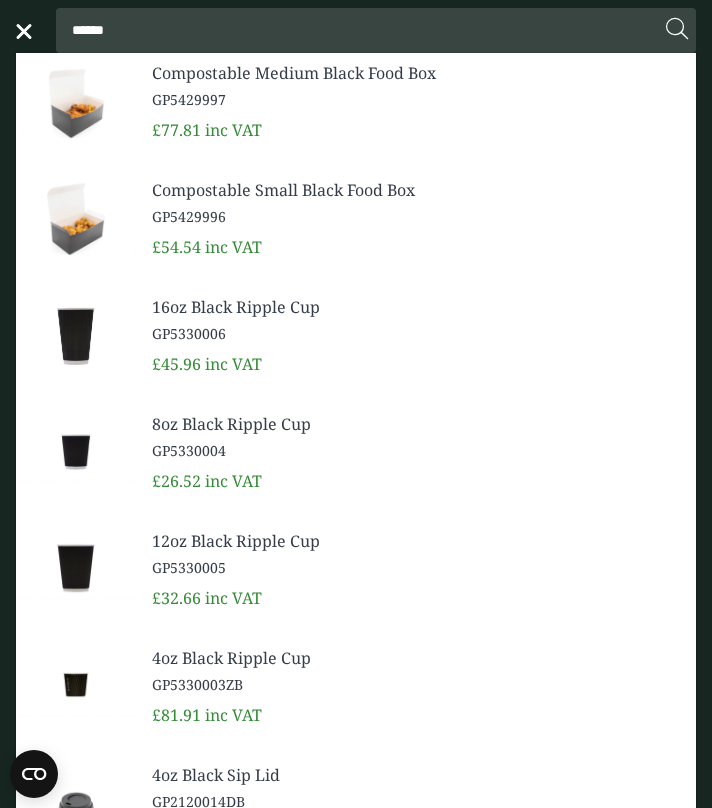type on "*****" 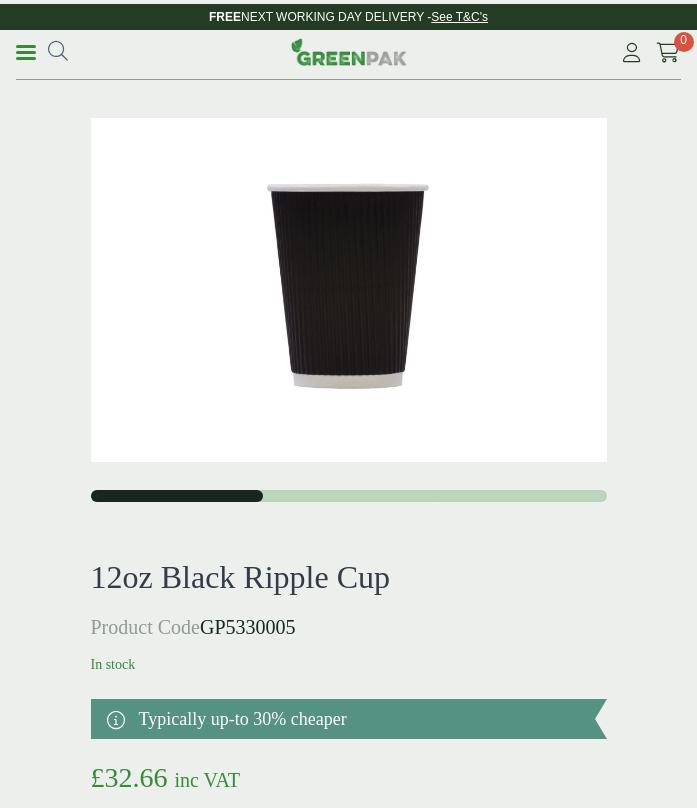 scroll, scrollTop: 0, scrollLeft: 0, axis: both 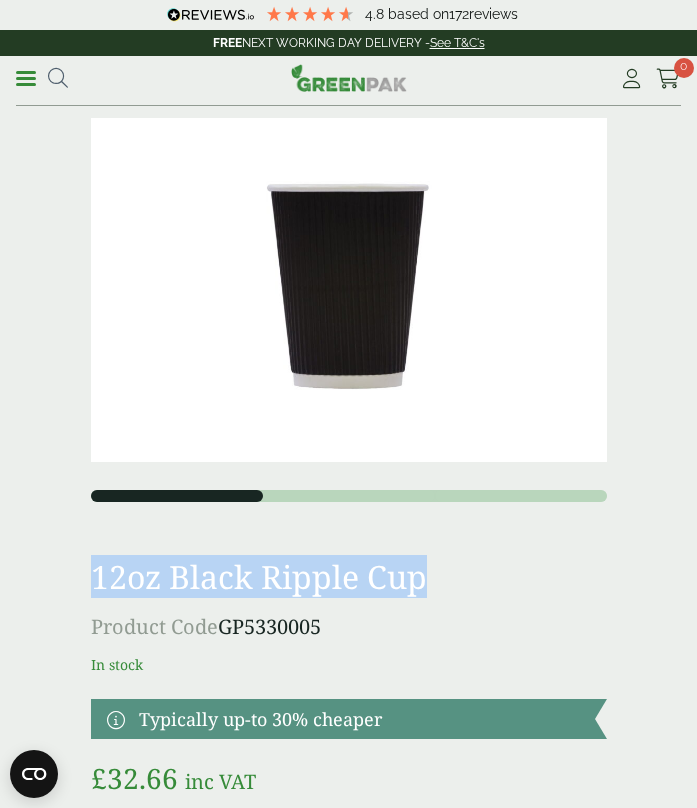 drag, startPoint x: 444, startPoint y: 583, endPoint x: 83, endPoint y: 577, distance: 361.04987 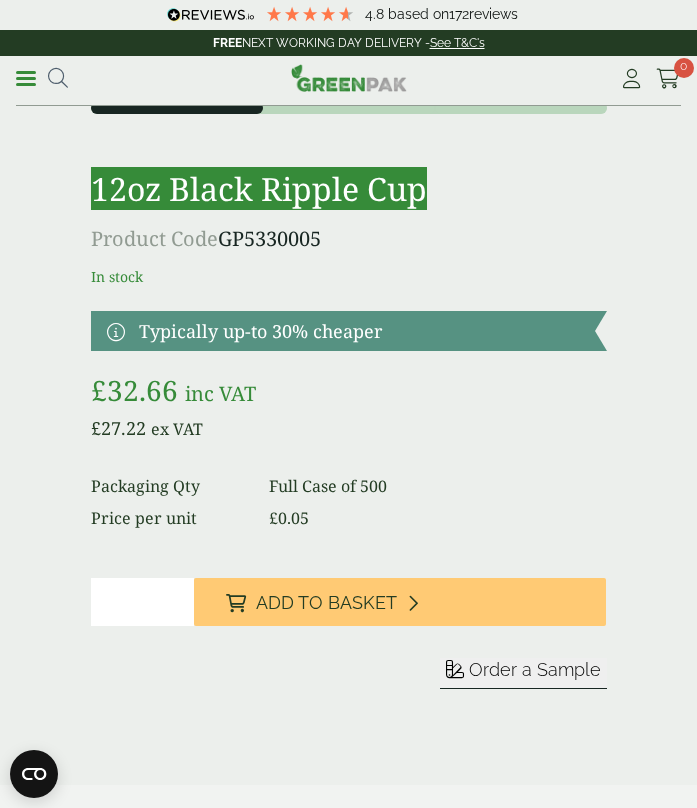 scroll, scrollTop: 389, scrollLeft: 0, axis: vertical 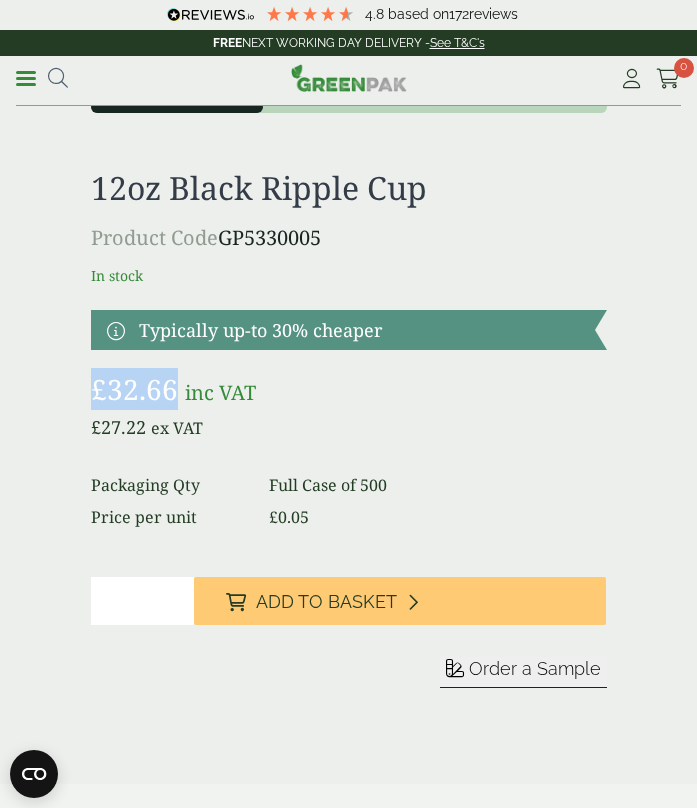 drag, startPoint x: 169, startPoint y: 394, endPoint x: 94, endPoint y: 396, distance: 75.026665 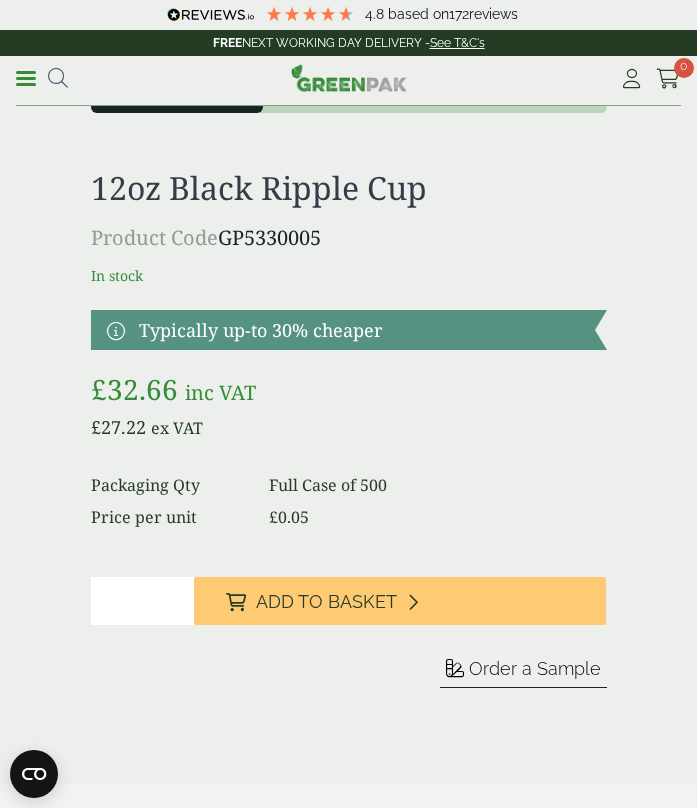 click on "12oz Black Ripple Cup
Product Code  GP5330005
In stock
Typically up-to 30% cheaper
£ 32.66
inc VAT
£ 27.22
ex VAT
Packaging Qty
Full Case of 500
Price per unit
£ 0.05" at bounding box center [349, 468] 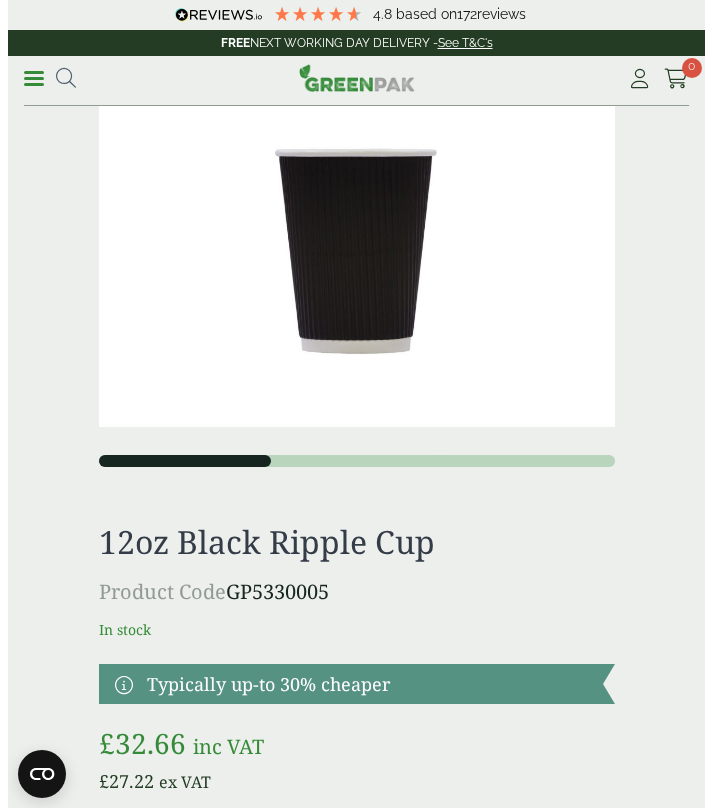 scroll, scrollTop: 0, scrollLeft: 0, axis: both 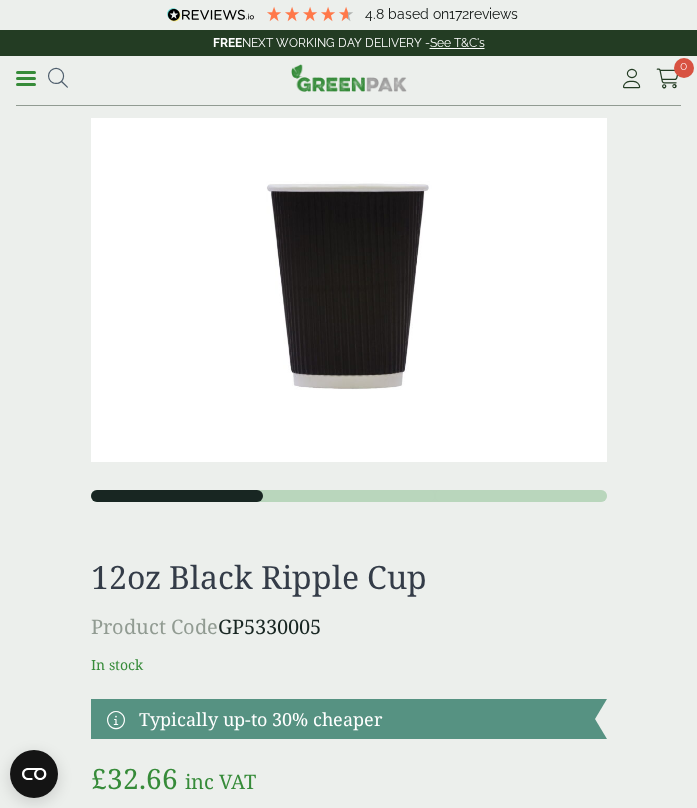click at bounding box center (58, 78) 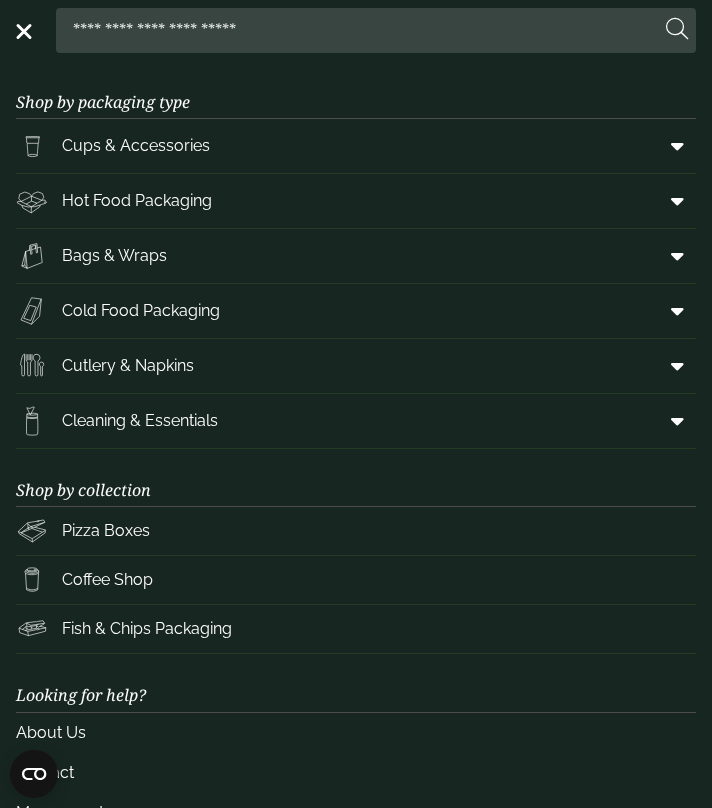 click at bounding box center [362, 30] 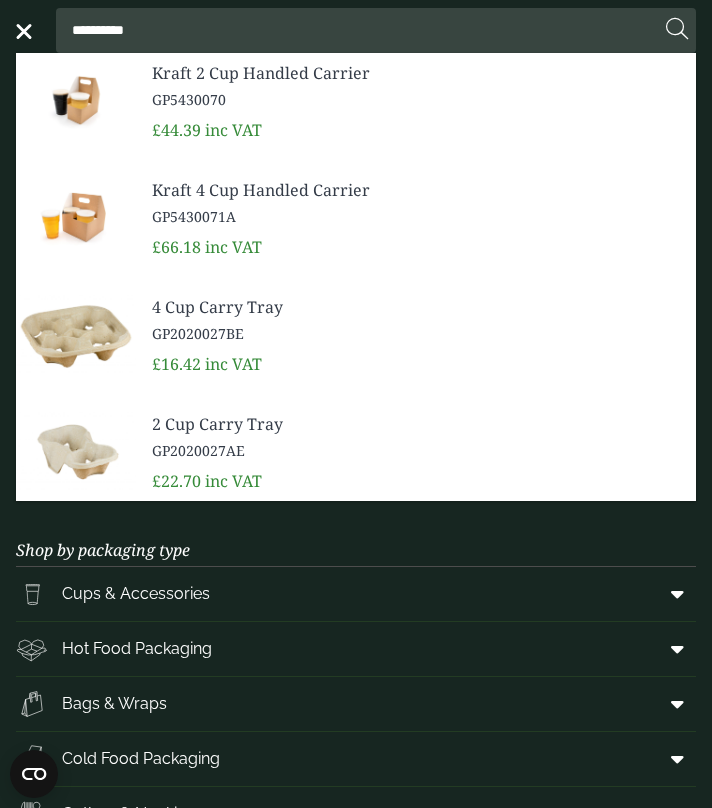 type on "**********" 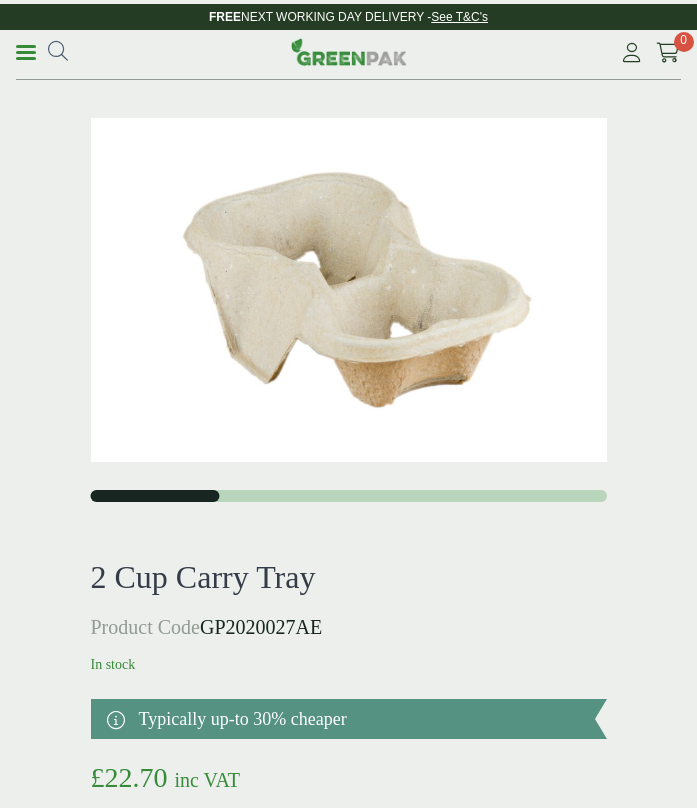 scroll, scrollTop: 0, scrollLeft: 0, axis: both 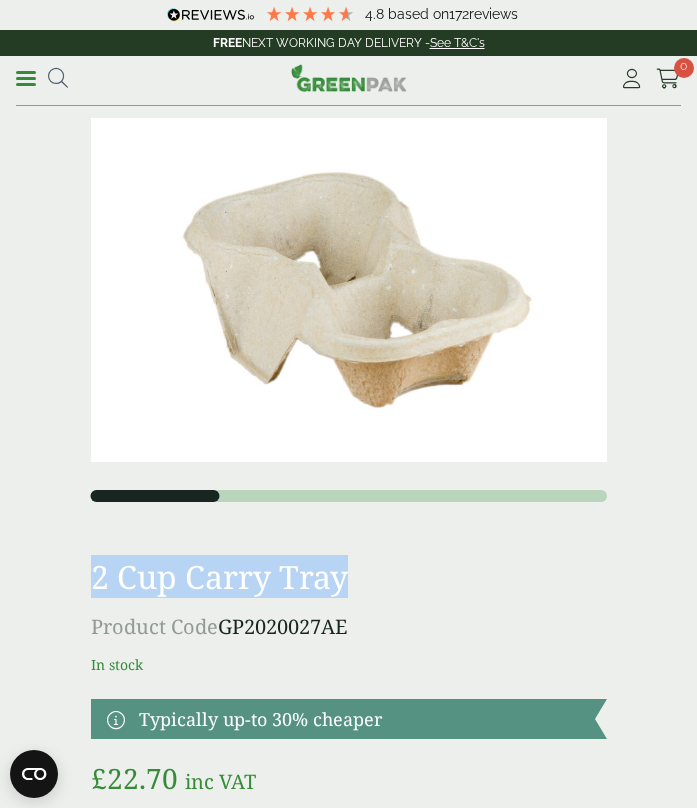 drag, startPoint x: 377, startPoint y: 583, endPoint x: 101, endPoint y: 590, distance: 276.08875 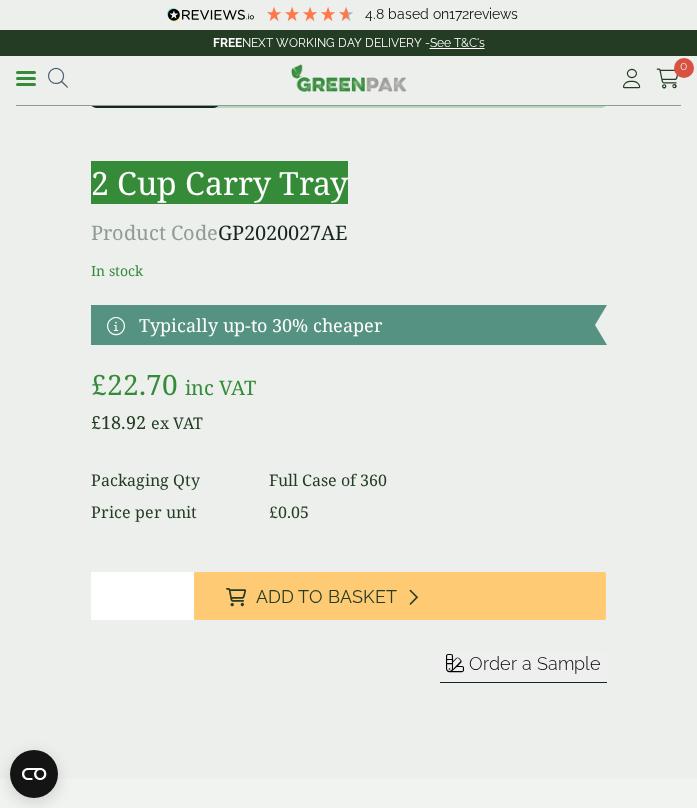 scroll, scrollTop: 394, scrollLeft: 0, axis: vertical 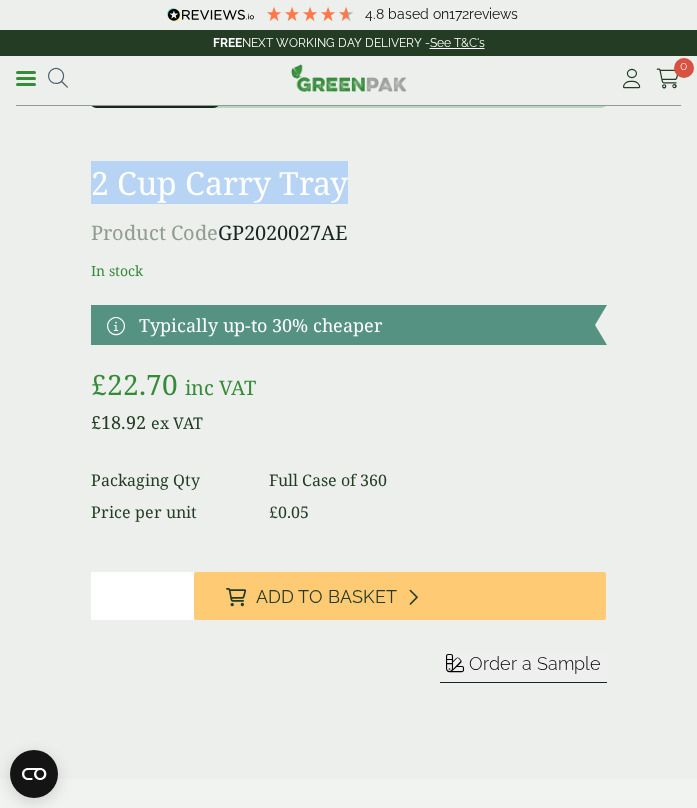 copy on "2 Cup Carry Tray" 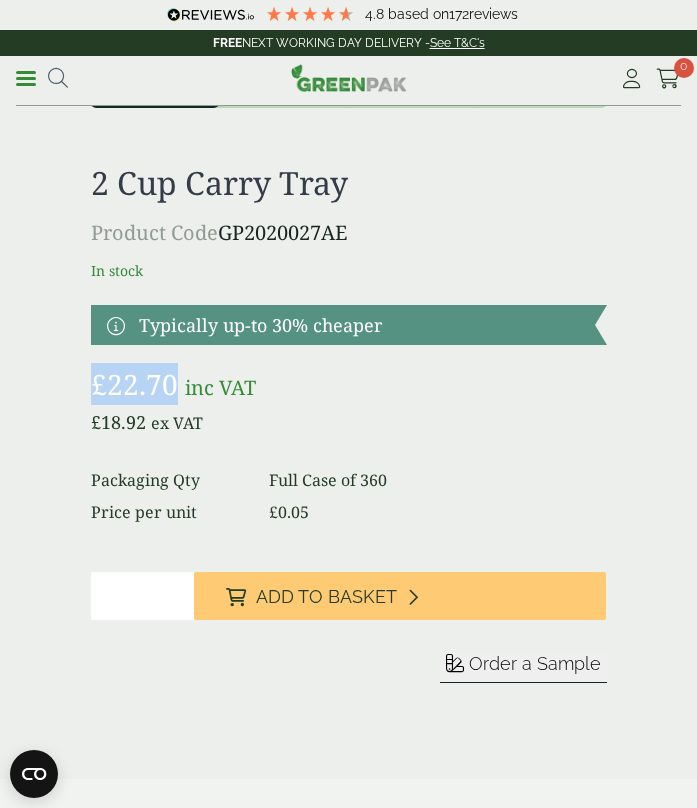 drag, startPoint x: 176, startPoint y: 388, endPoint x: 96, endPoint y: 388, distance: 80 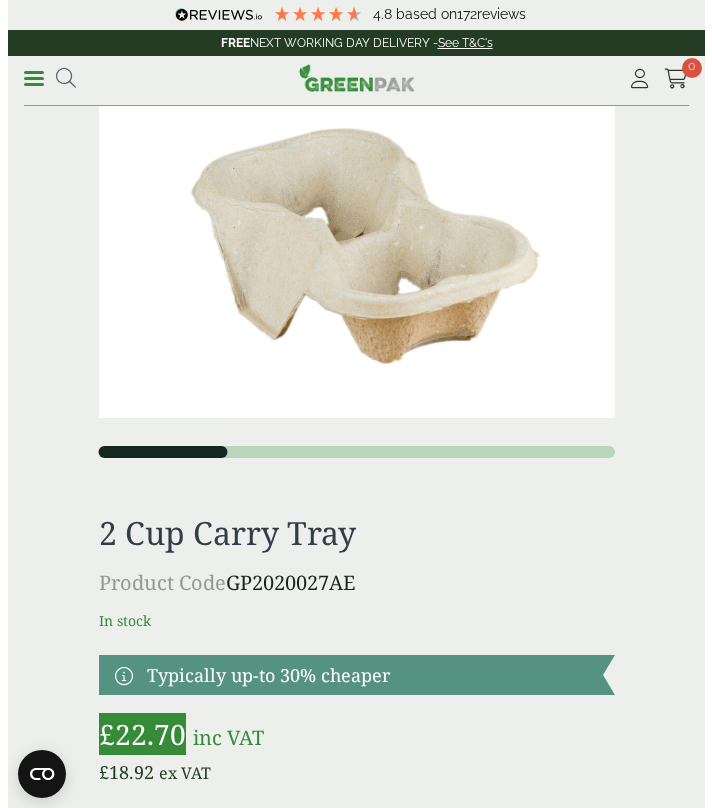 scroll, scrollTop: 0, scrollLeft: 0, axis: both 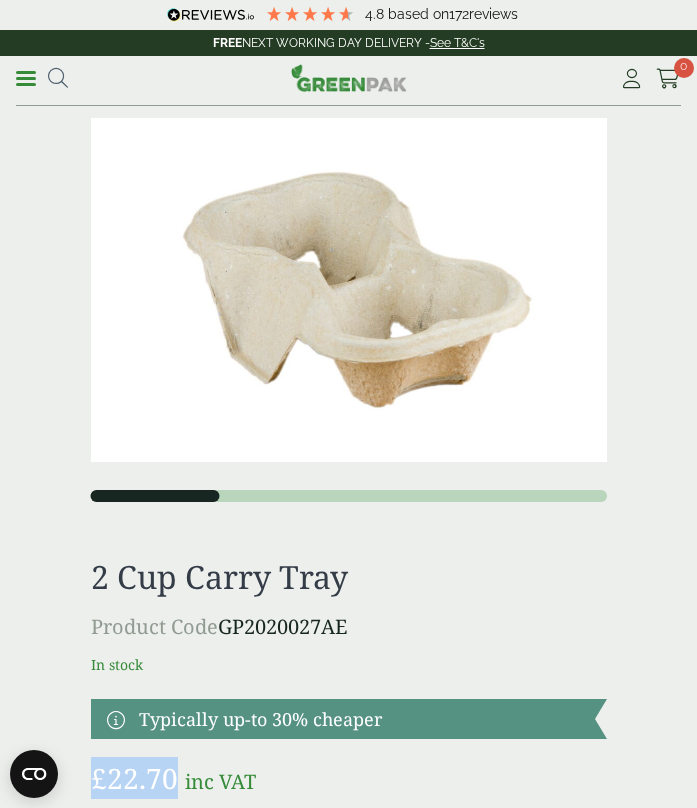 click at bounding box center (58, 78) 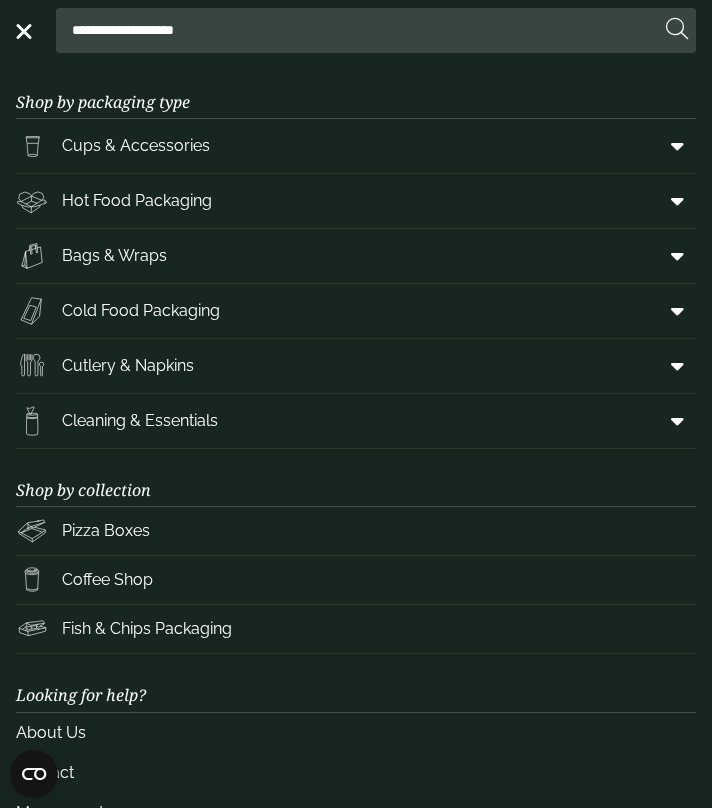 type on "**********" 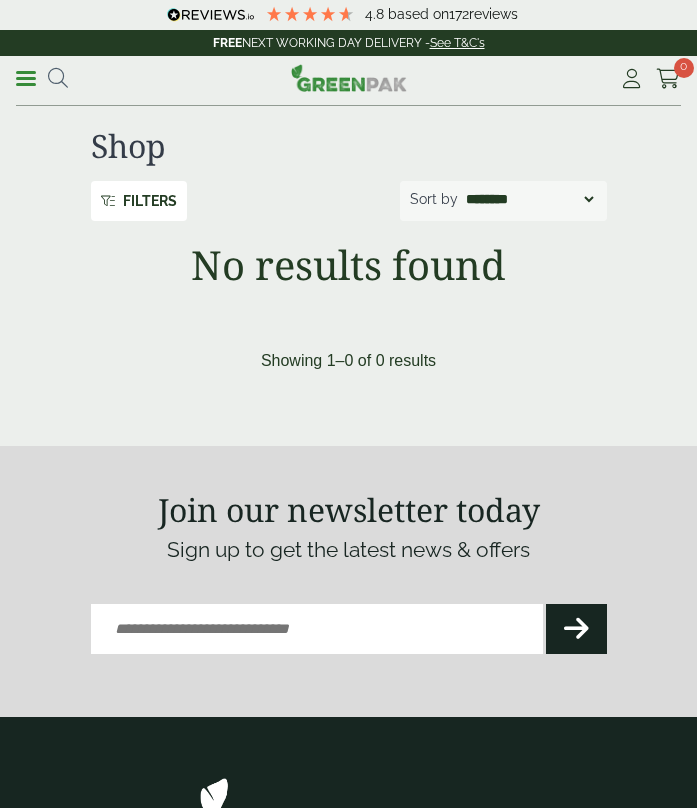 scroll, scrollTop: 0, scrollLeft: 0, axis: both 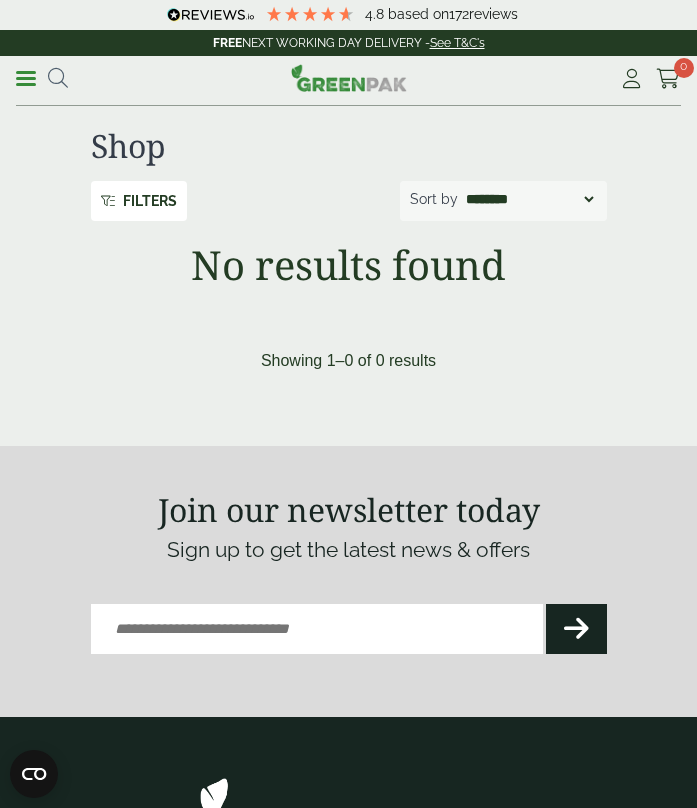 click at bounding box center (58, 78) 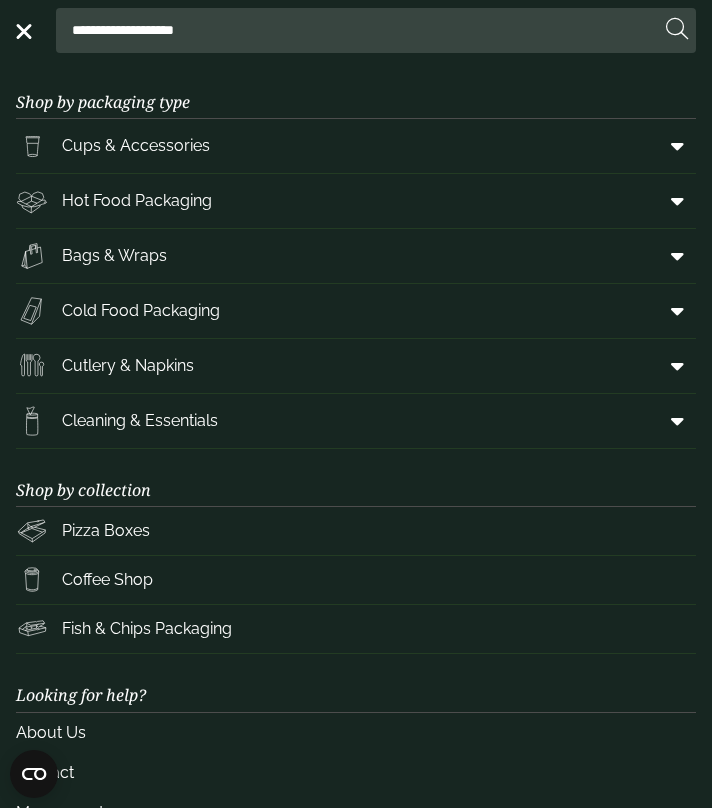 drag, startPoint x: 141, startPoint y: 33, endPoint x: 38, endPoint y: 42, distance: 103.392456 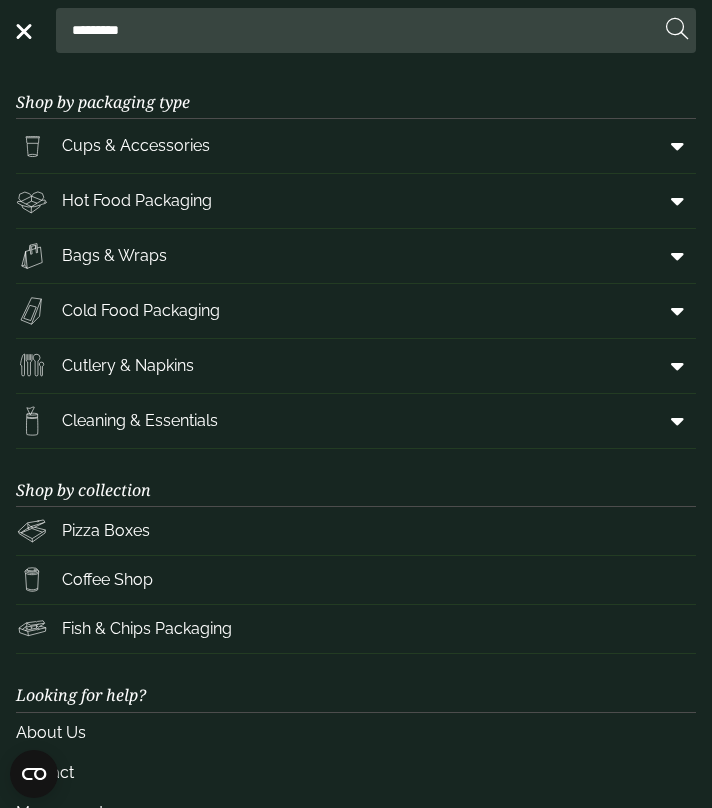type on "*********" 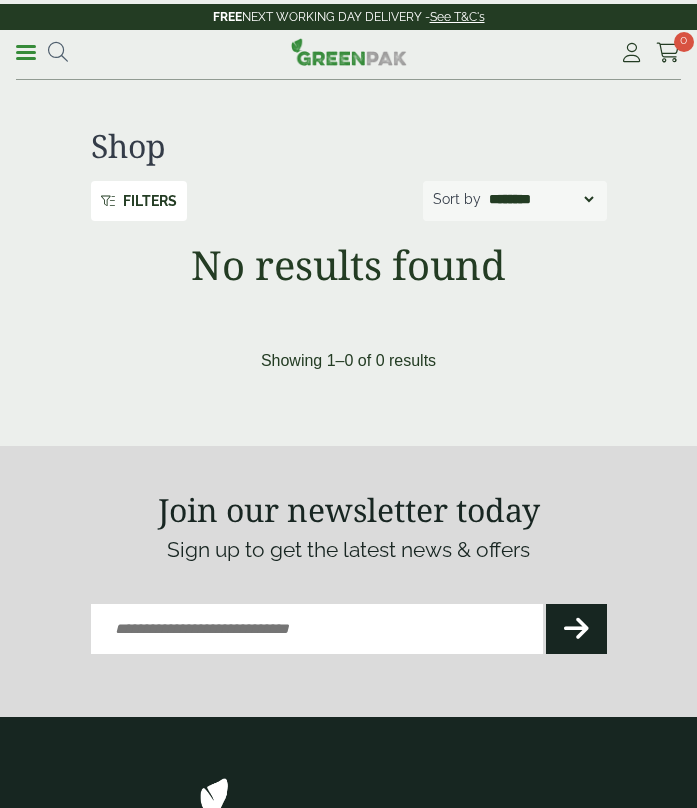 scroll, scrollTop: 0, scrollLeft: 0, axis: both 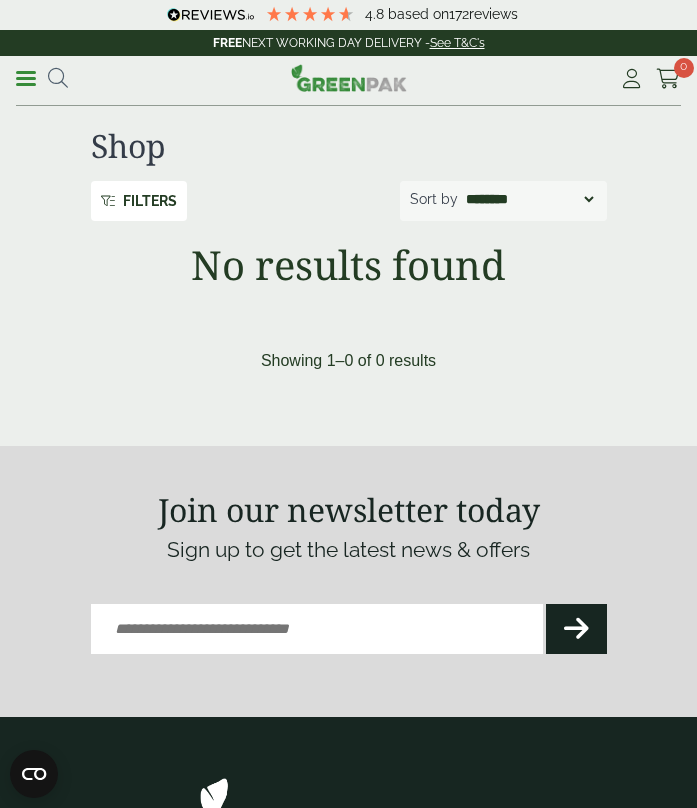 click on "Menu
*********" at bounding box center [99, 78] 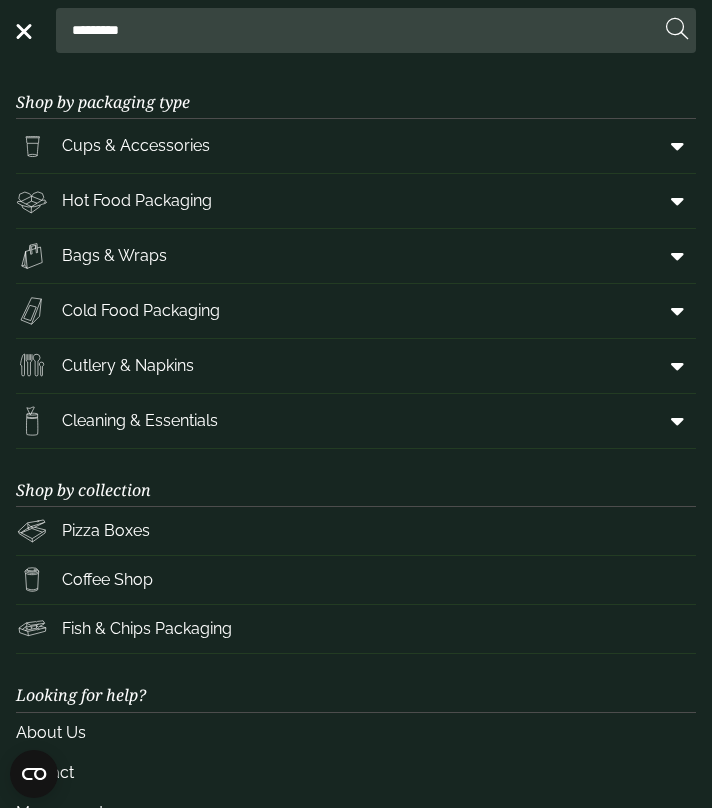 drag, startPoint x: 99, startPoint y: 32, endPoint x: 46, endPoint y: 34, distance: 53.037724 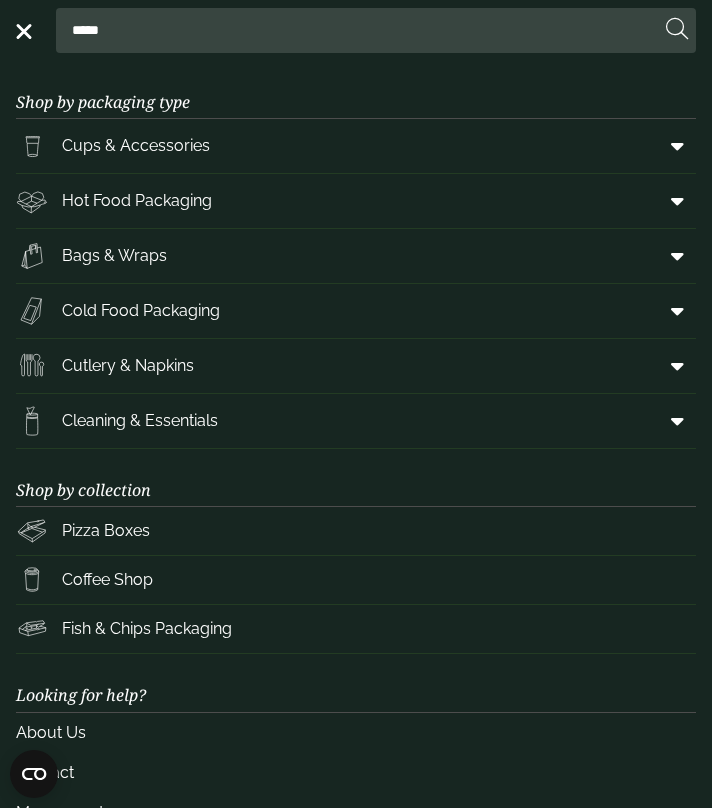 type on "*****" 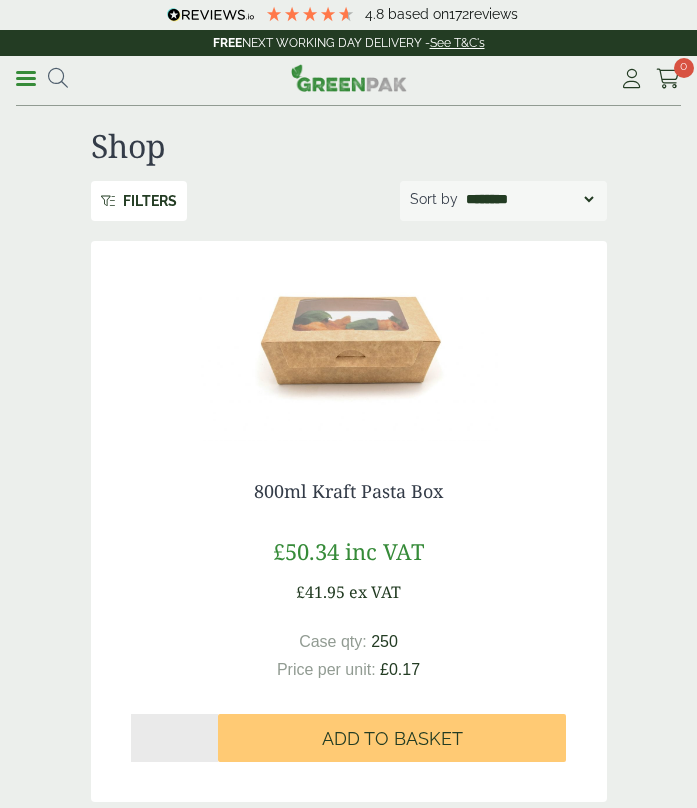 scroll, scrollTop: 0, scrollLeft: 0, axis: both 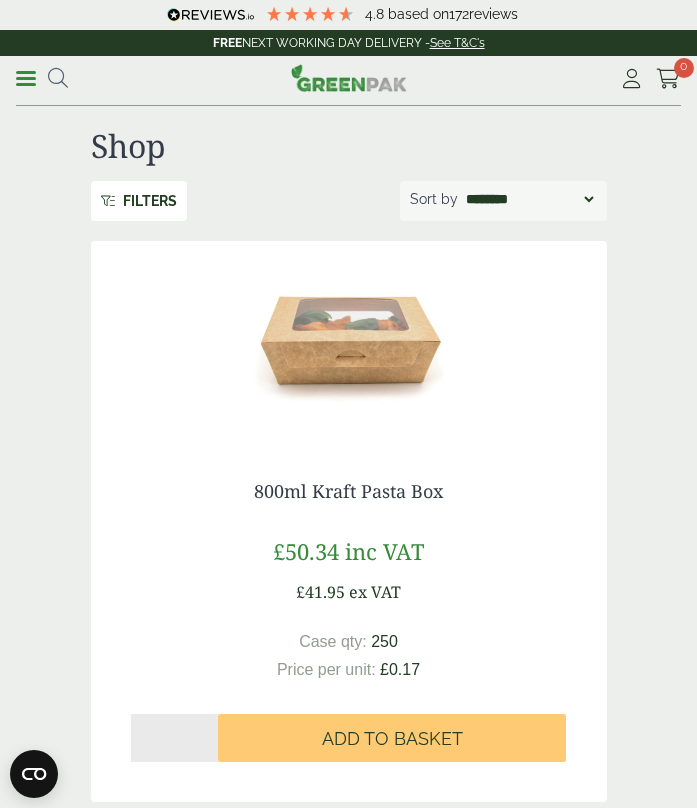 drag, startPoint x: 455, startPoint y: 493, endPoint x: 250, endPoint y: 492, distance: 205.00244 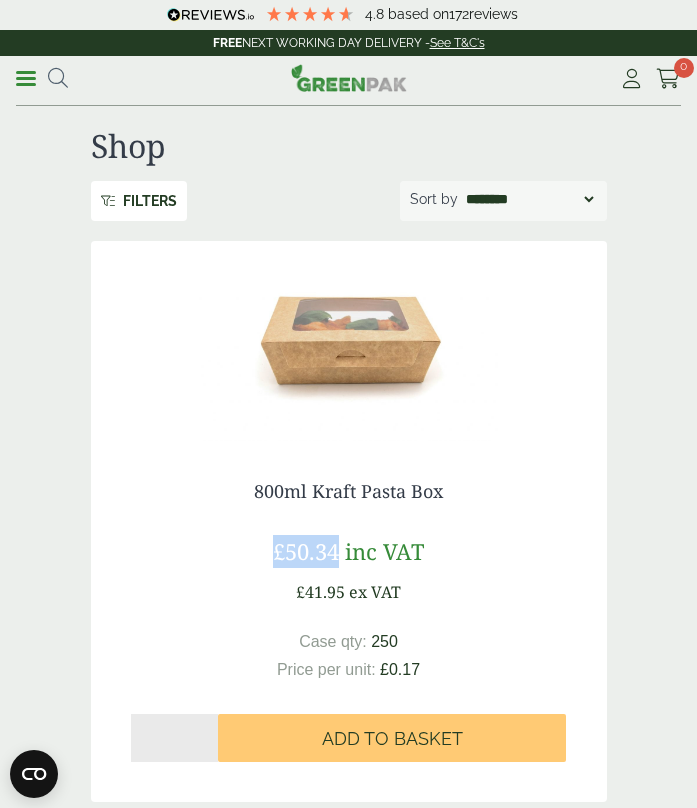 drag, startPoint x: 336, startPoint y: 561, endPoint x: 276, endPoint y: 560, distance: 60.00833 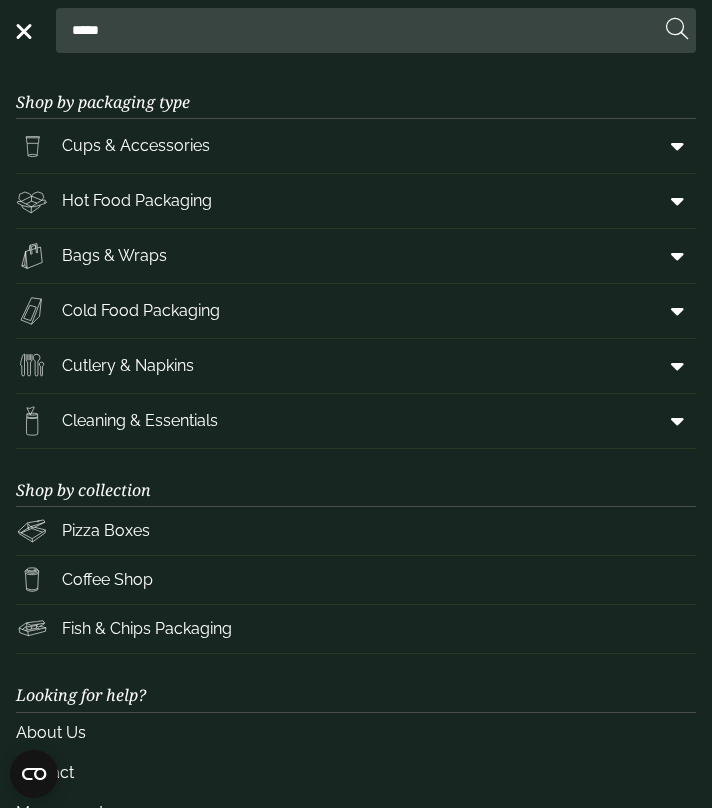 click on "*****" at bounding box center (362, 30) 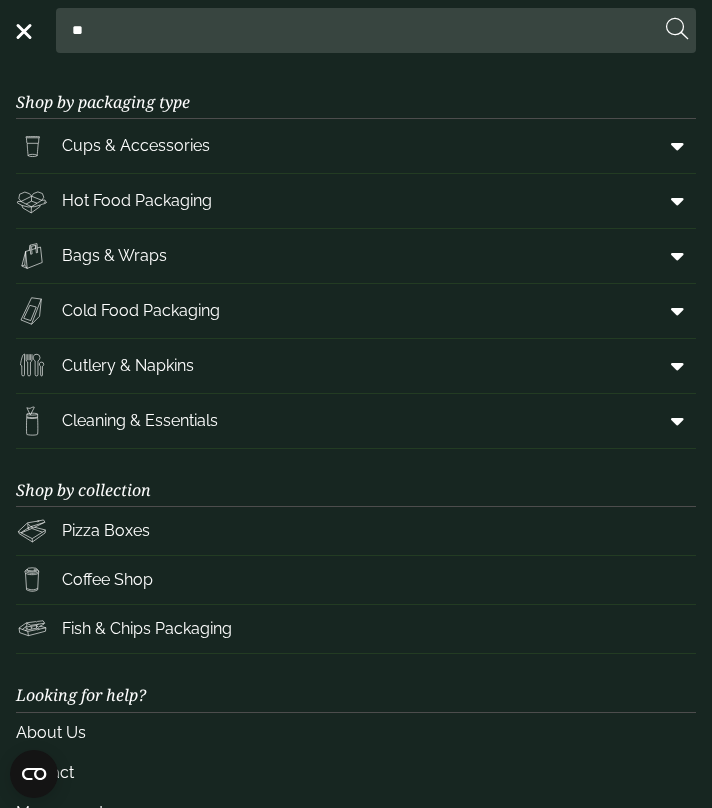 type on "*" 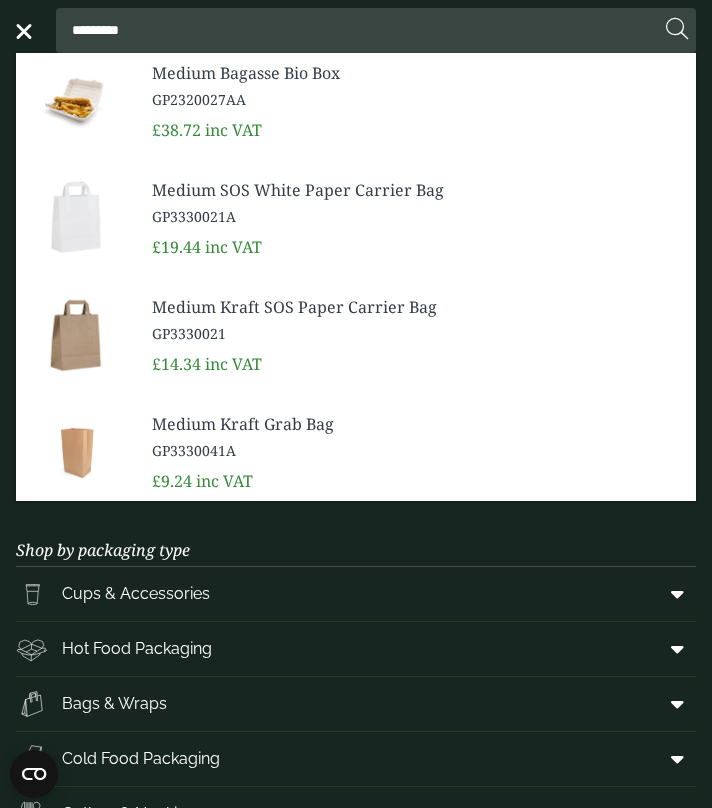 type on "*********" 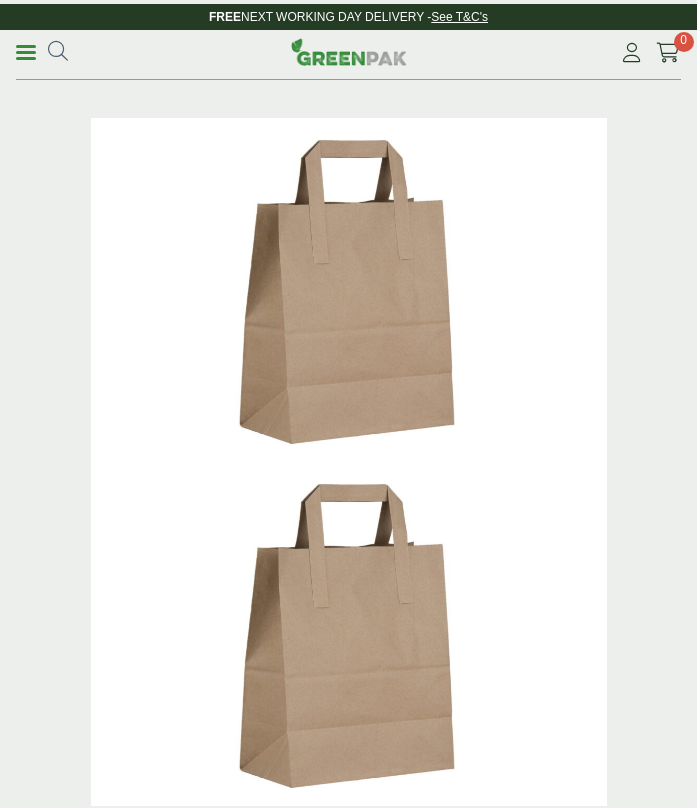 scroll, scrollTop: 0, scrollLeft: 0, axis: both 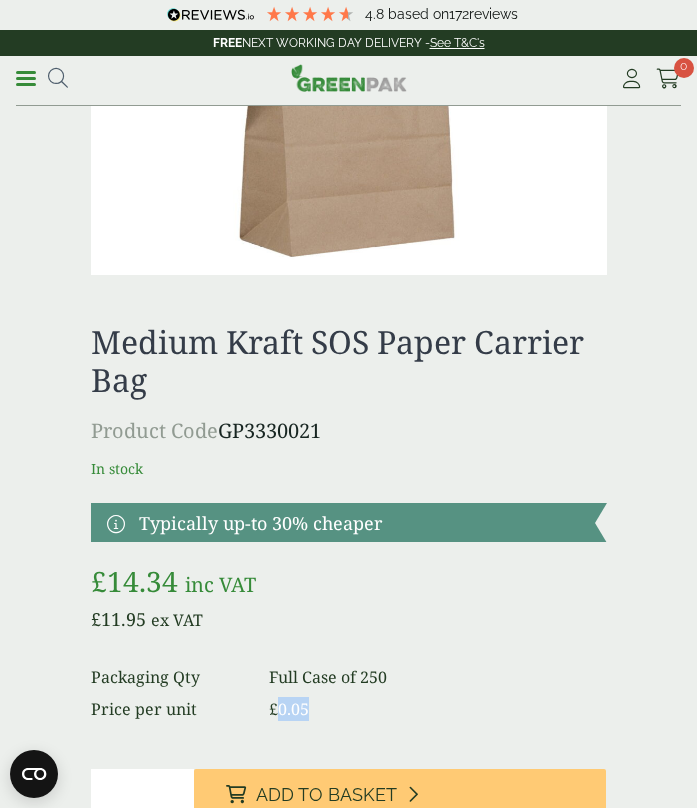 drag, startPoint x: 311, startPoint y: 704, endPoint x: 273, endPoint y: 728, distance: 44.94441 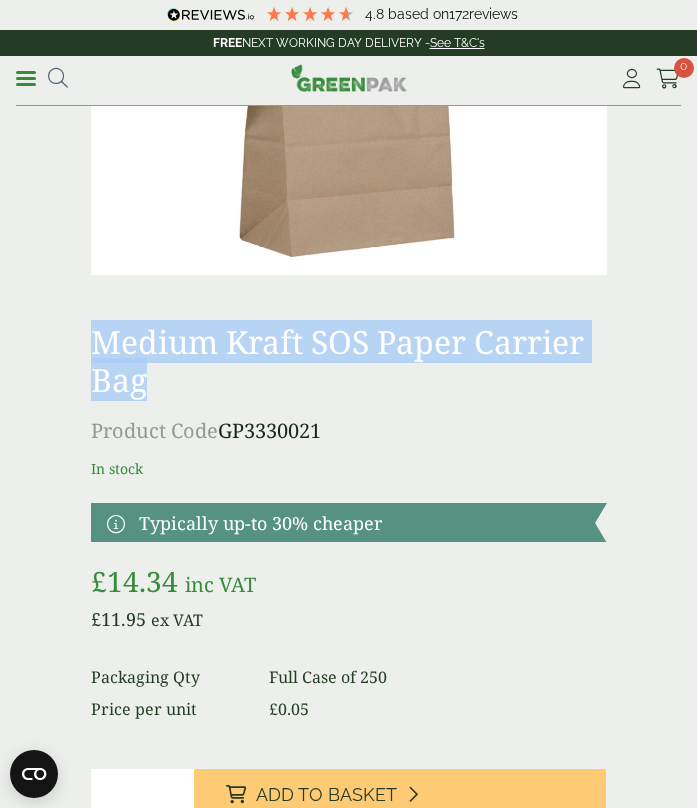 drag, startPoint x: 153, startPoint y: 374, endPoint x: 104, endPoint y: 345, distance: 56.938564 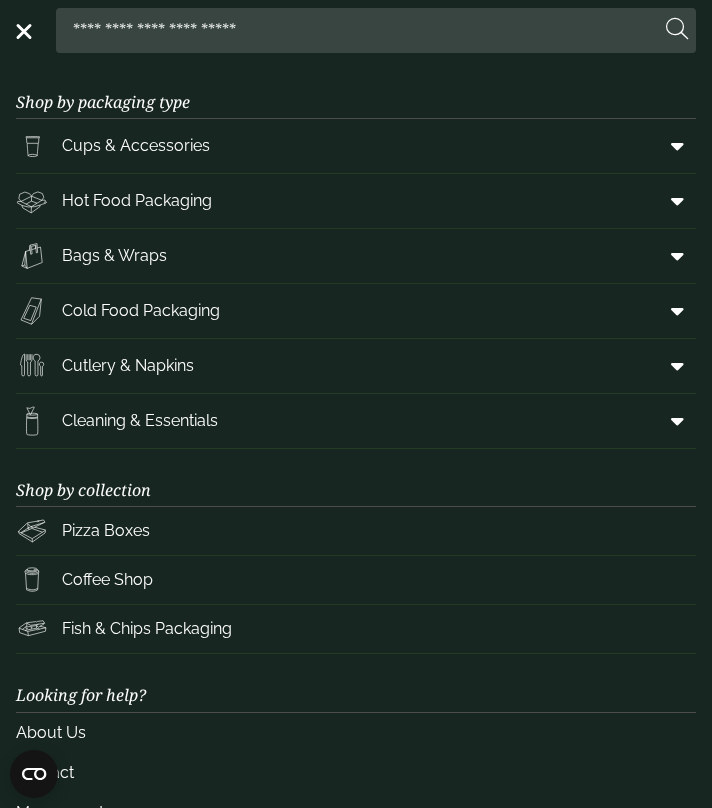 click at bounding box center (362, 30) 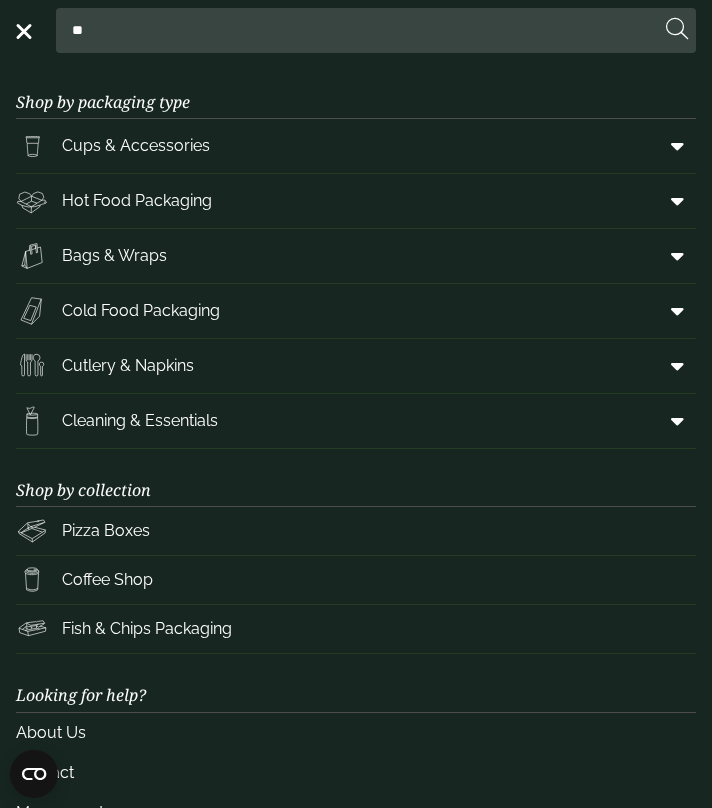 type on "*" 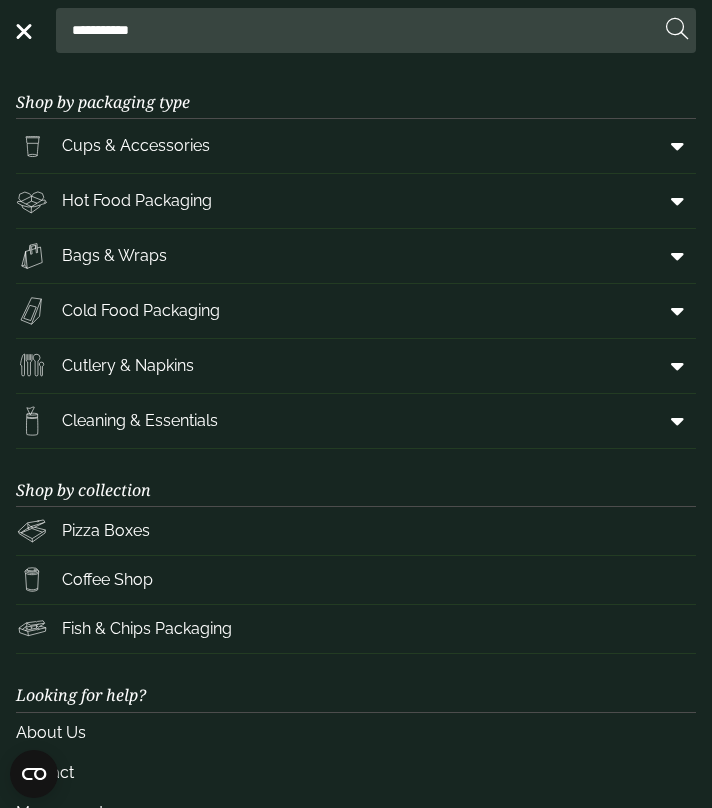 type on "**********" 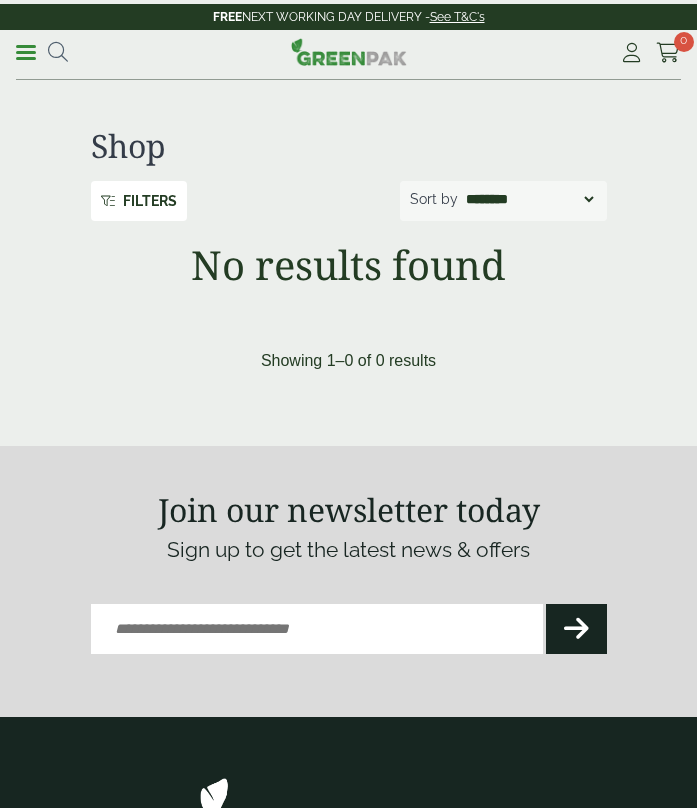 scroll, scrollTop: 0, scrollLeft: 0, axis: both 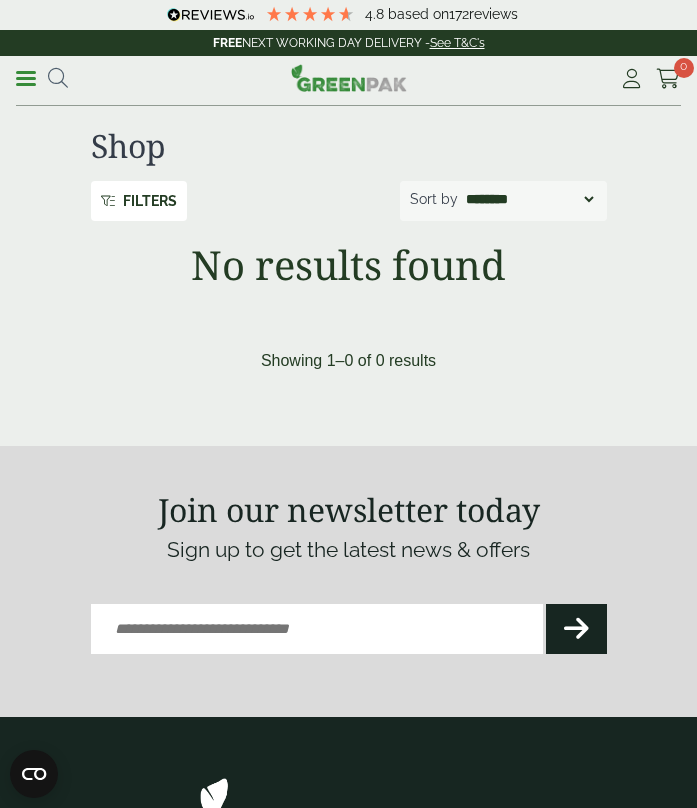 click on "**********" at bounding box center (99, 78) 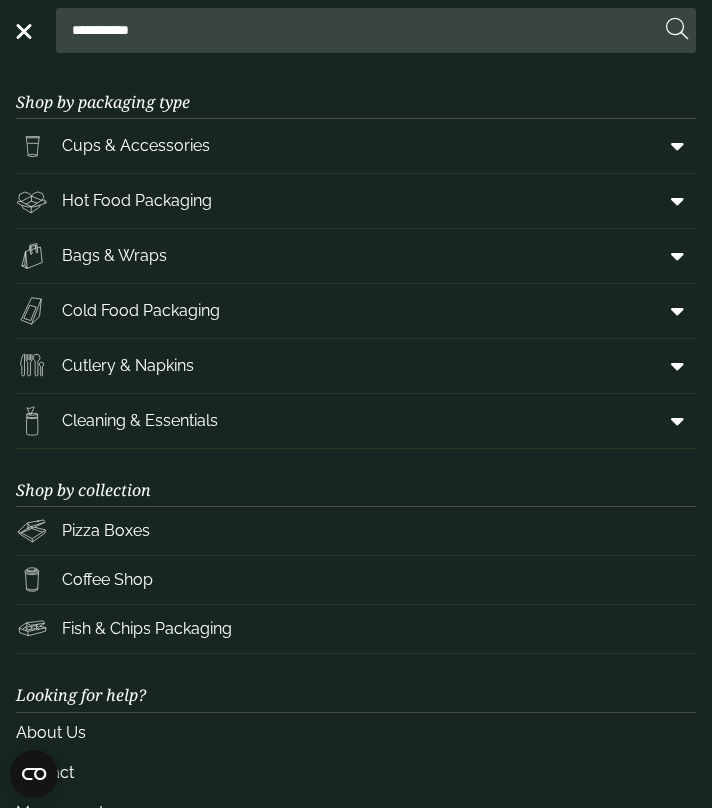 drag, startPoint x: 179, startPoint y: 30, endPoint x: 59, endPoint y: 35, distance: 120.10412 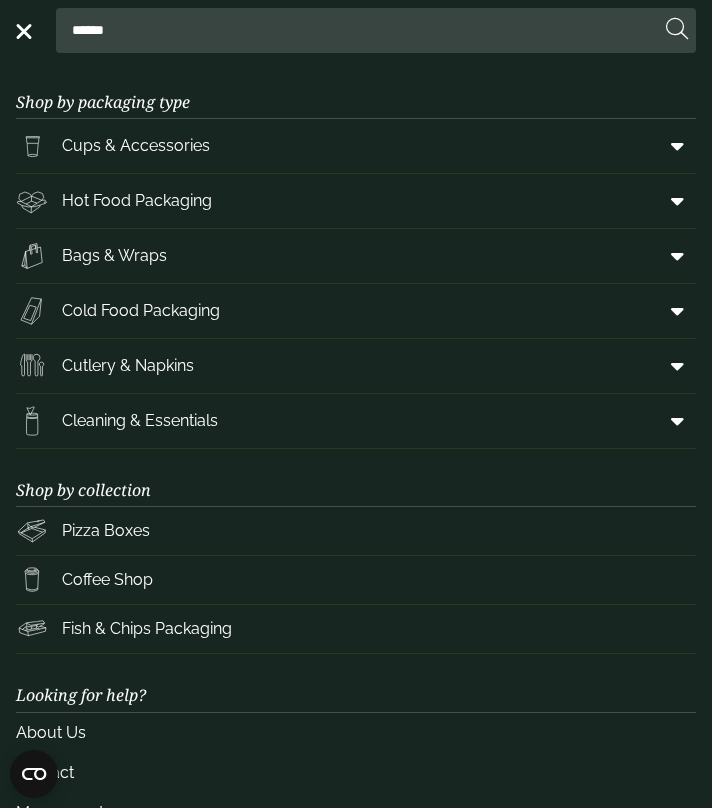 type on "******" 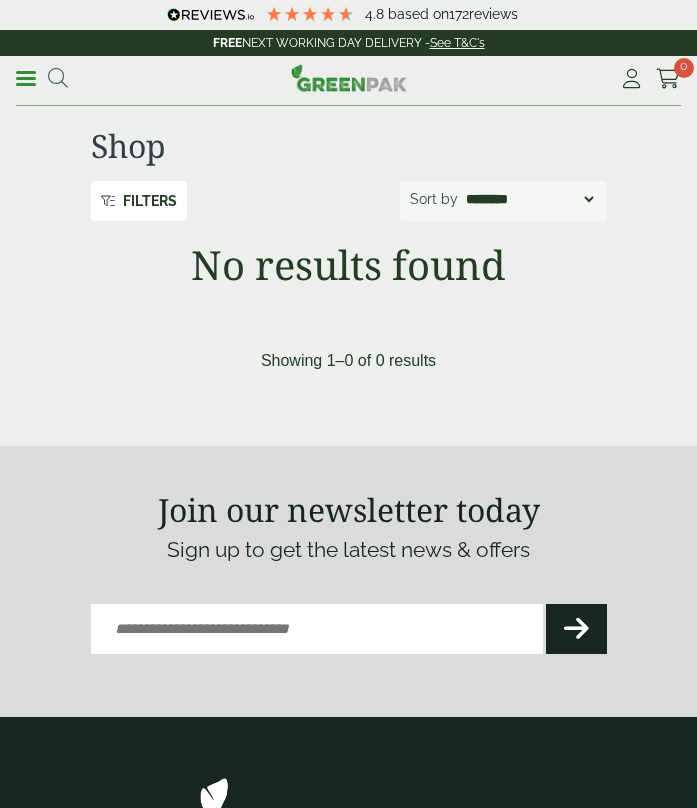 scroll, scrollTop: 0, scrollLeft: 0, axis: both 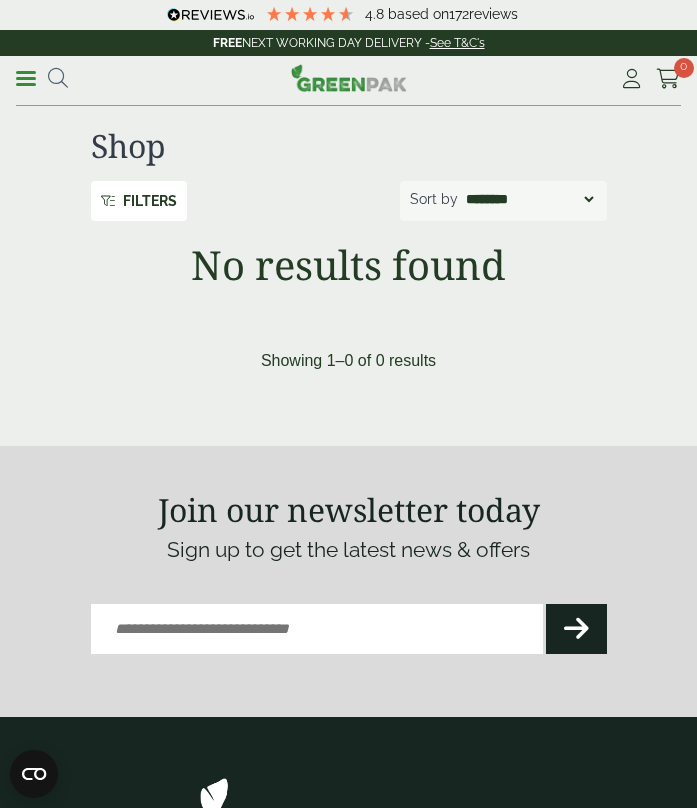 click at bounding box center [58, 78] 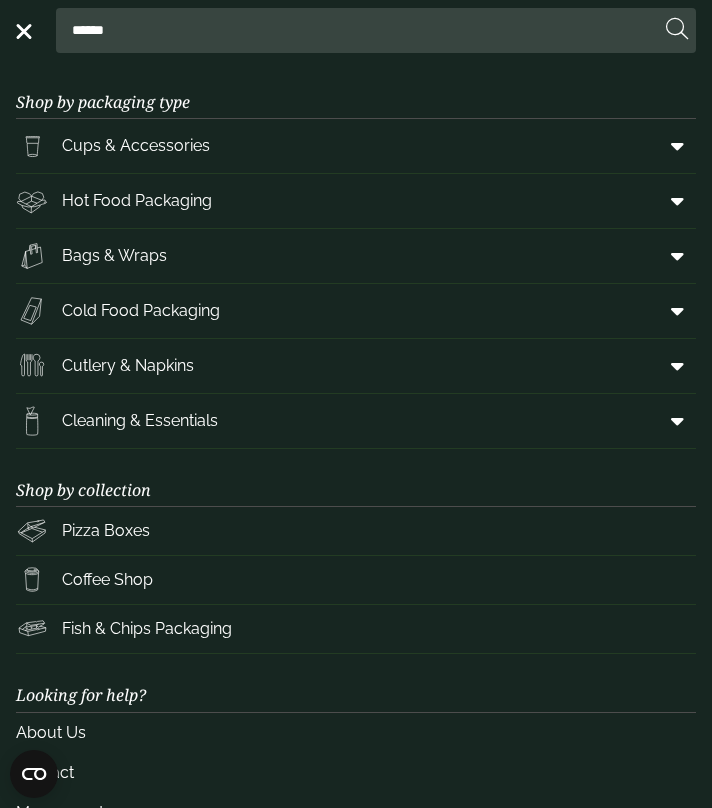 click on "******" at bounding box center (362, 30) 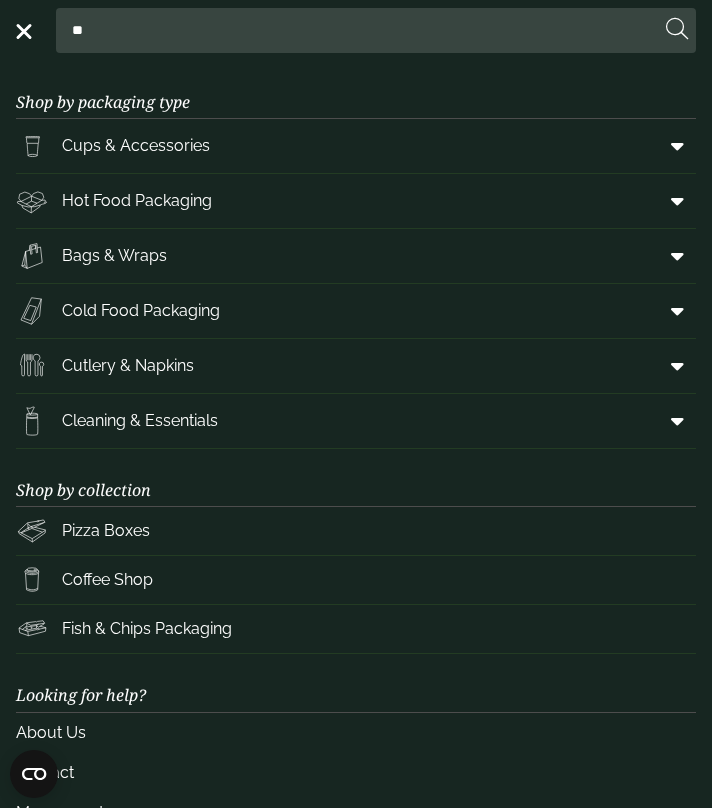 type on "*" 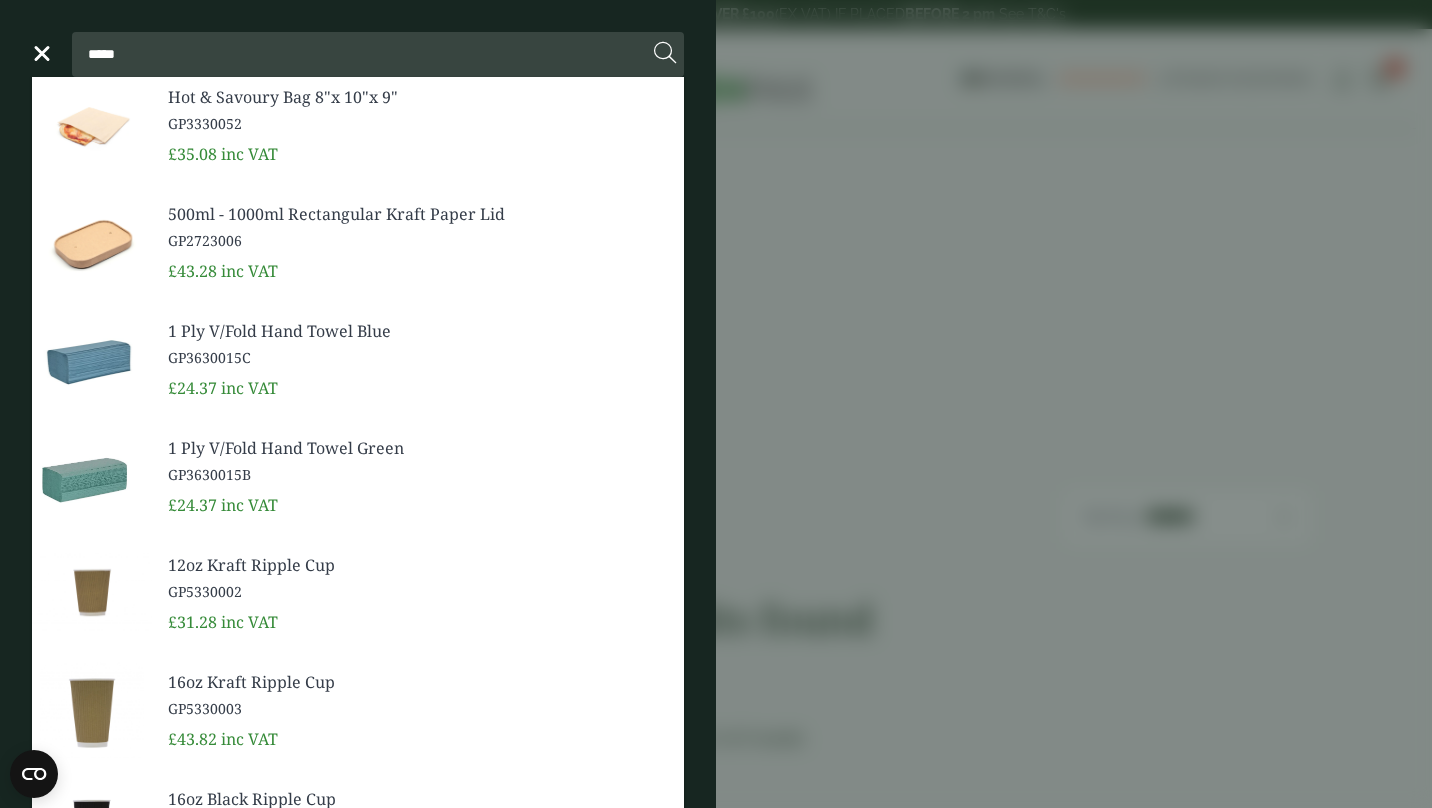 type on "*****" 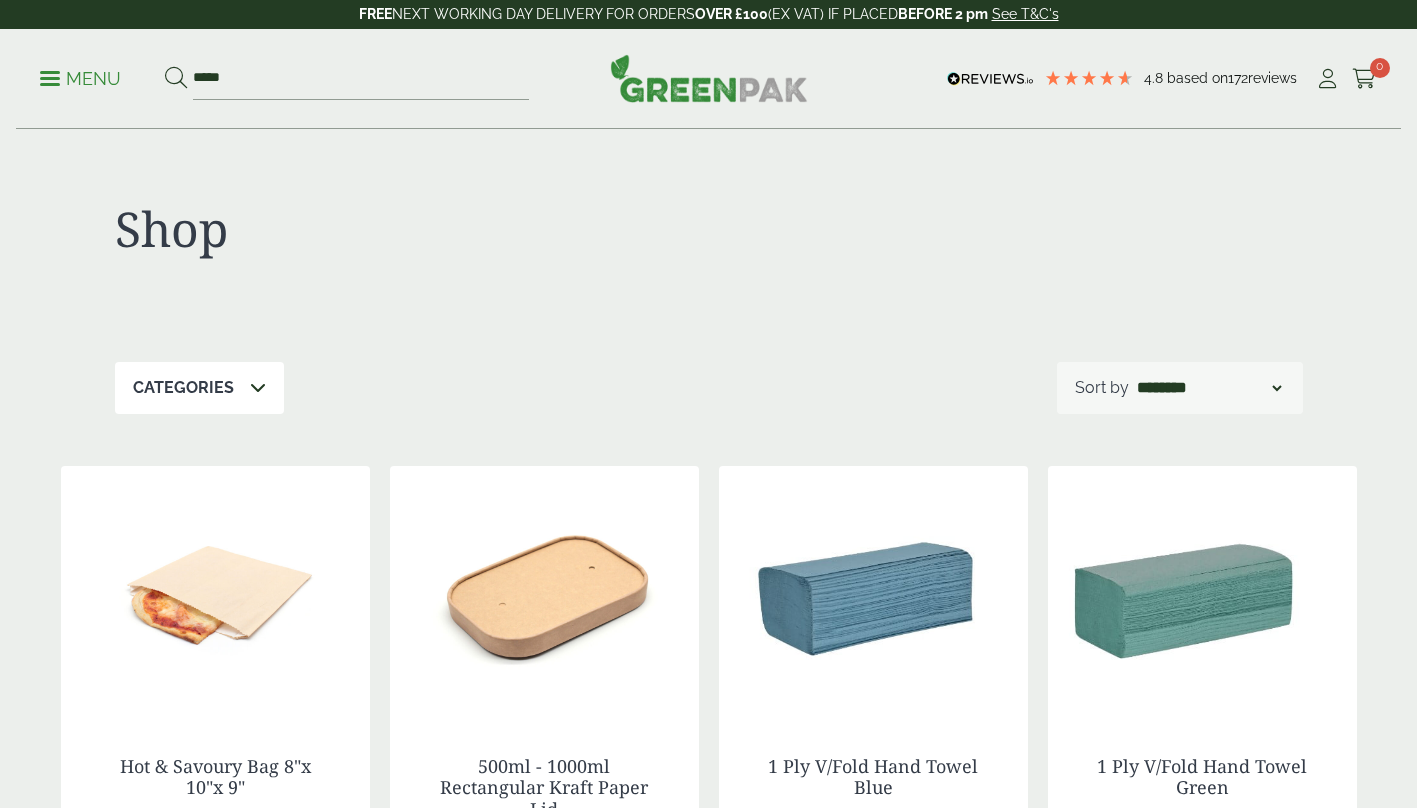 scroll, scrollTop: 0, scrollLeft: 0, axis: both 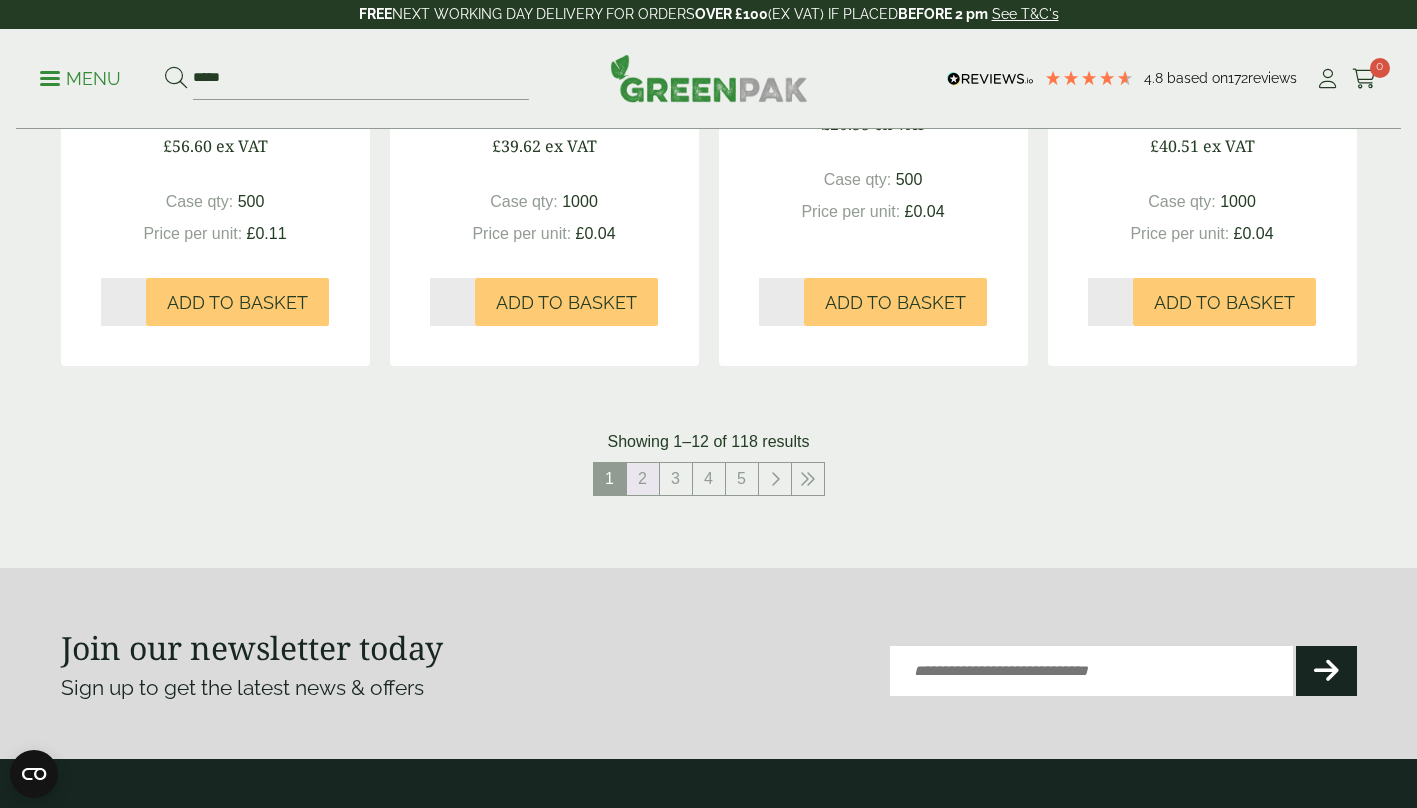 click on "2" at bounding box center [643, 479] 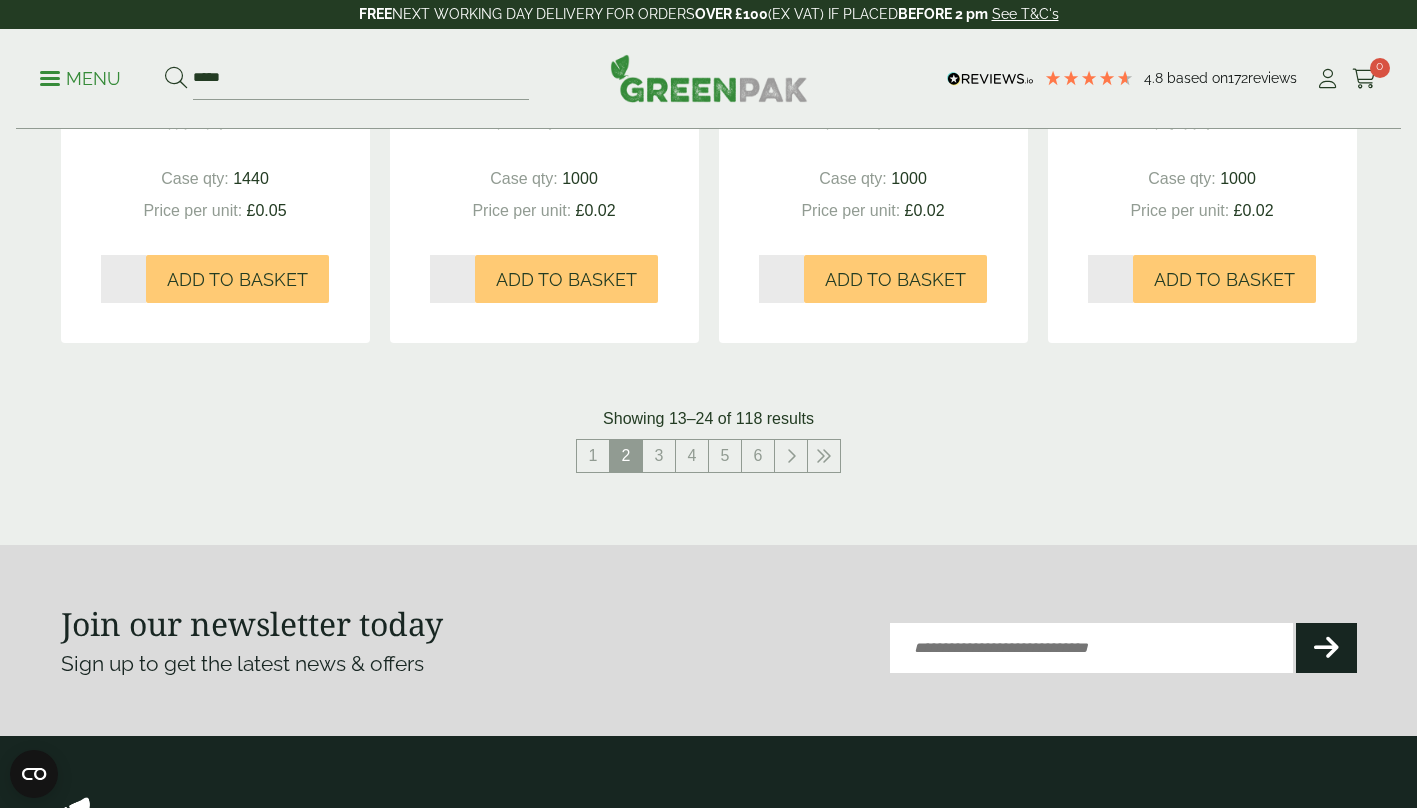 scroll, scrollTop: 2069, scrollLeft: 0, axis: vertical 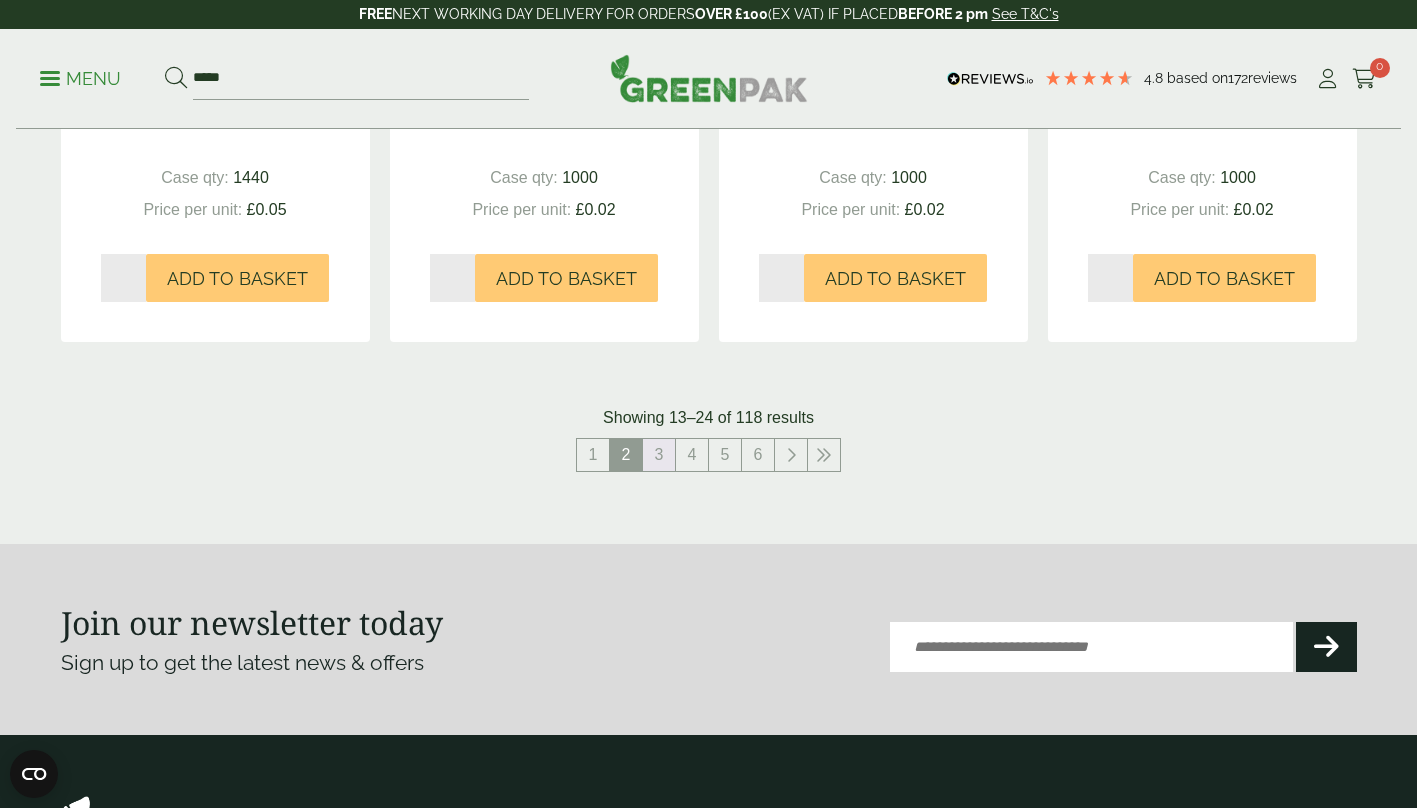 click on "3" at bounding box center [659, 455] 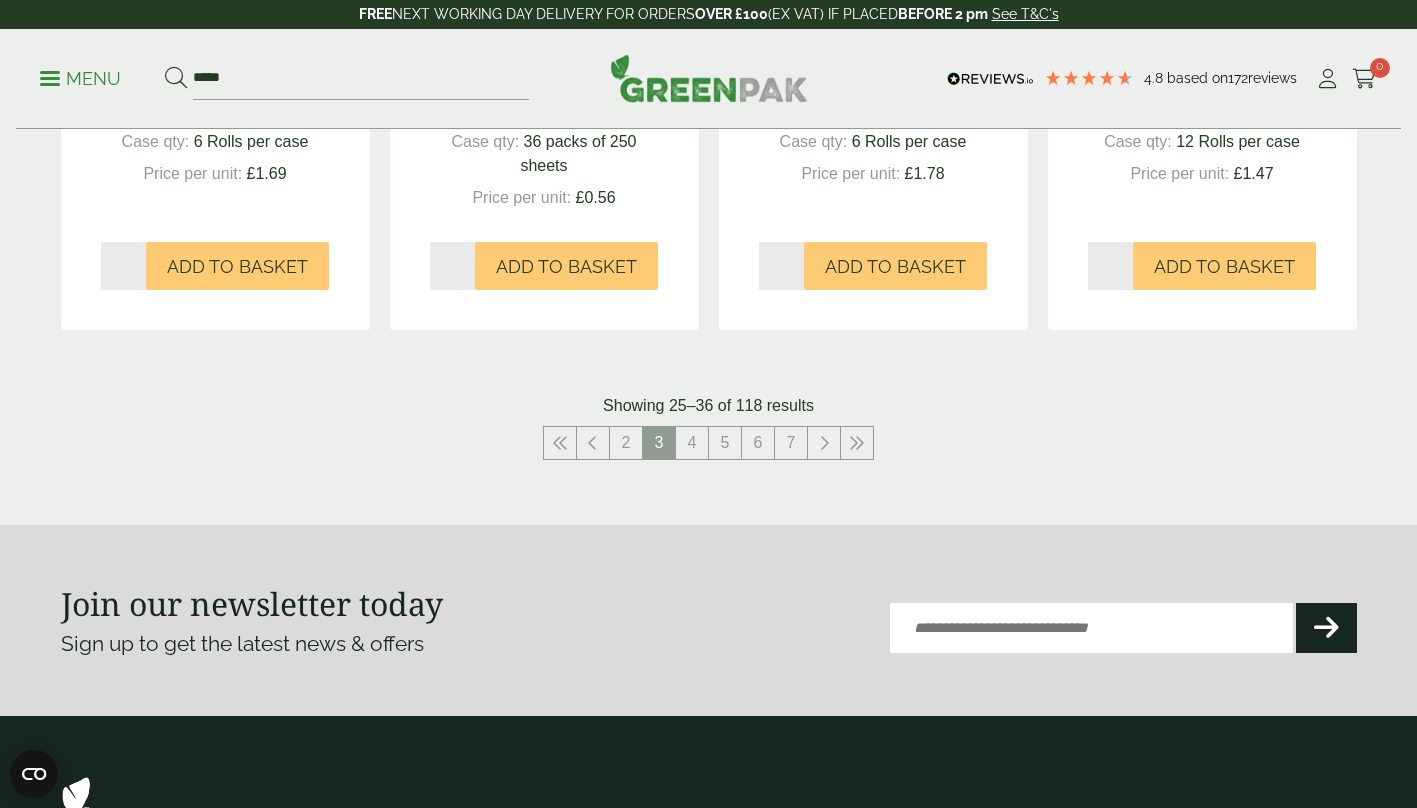 scroll, scrollTop: 2104, scrollLeft: 0, axis: vertical 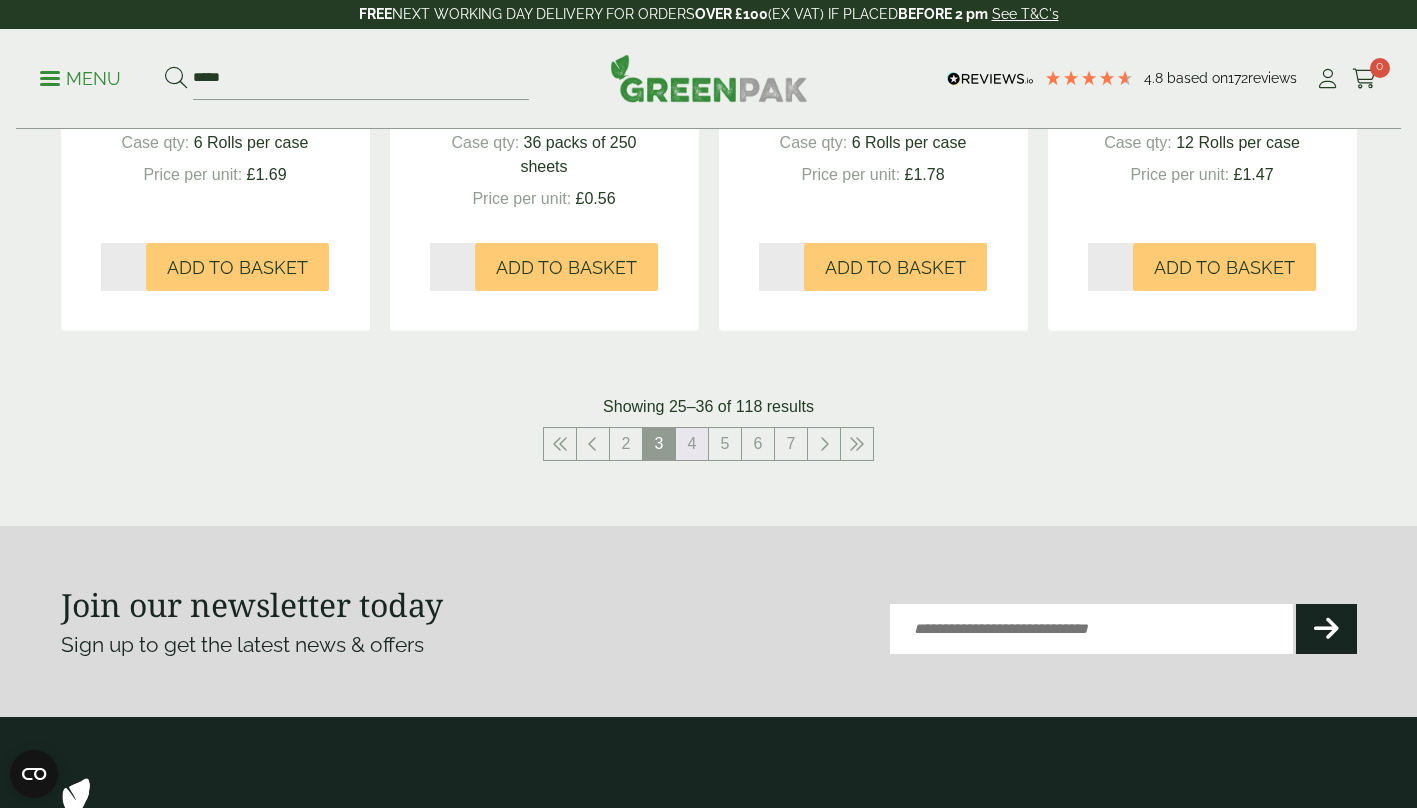 click on "4" at bounding box center [692, 444] 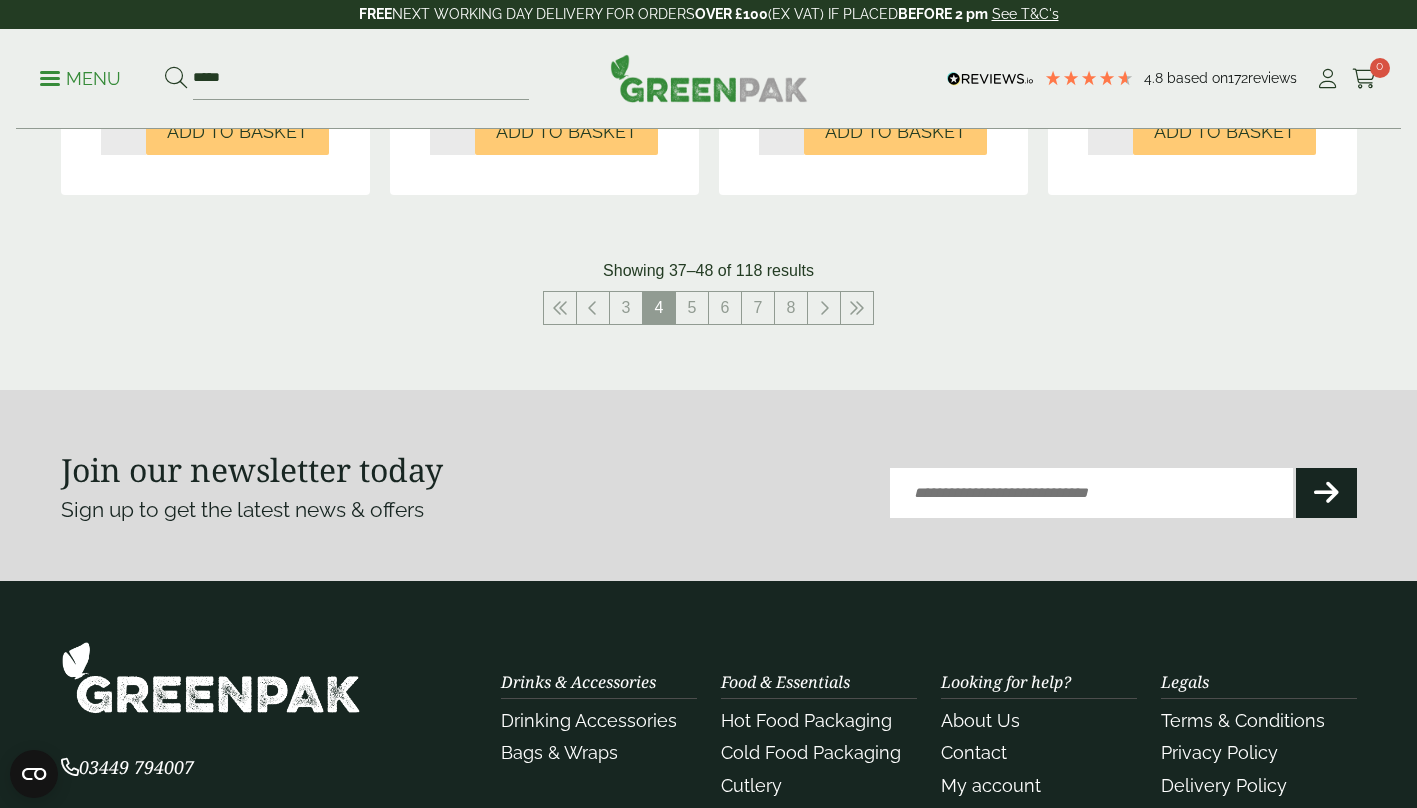 scroll, scrollTop: 2276, scrollLeft: 0, axis: vertical 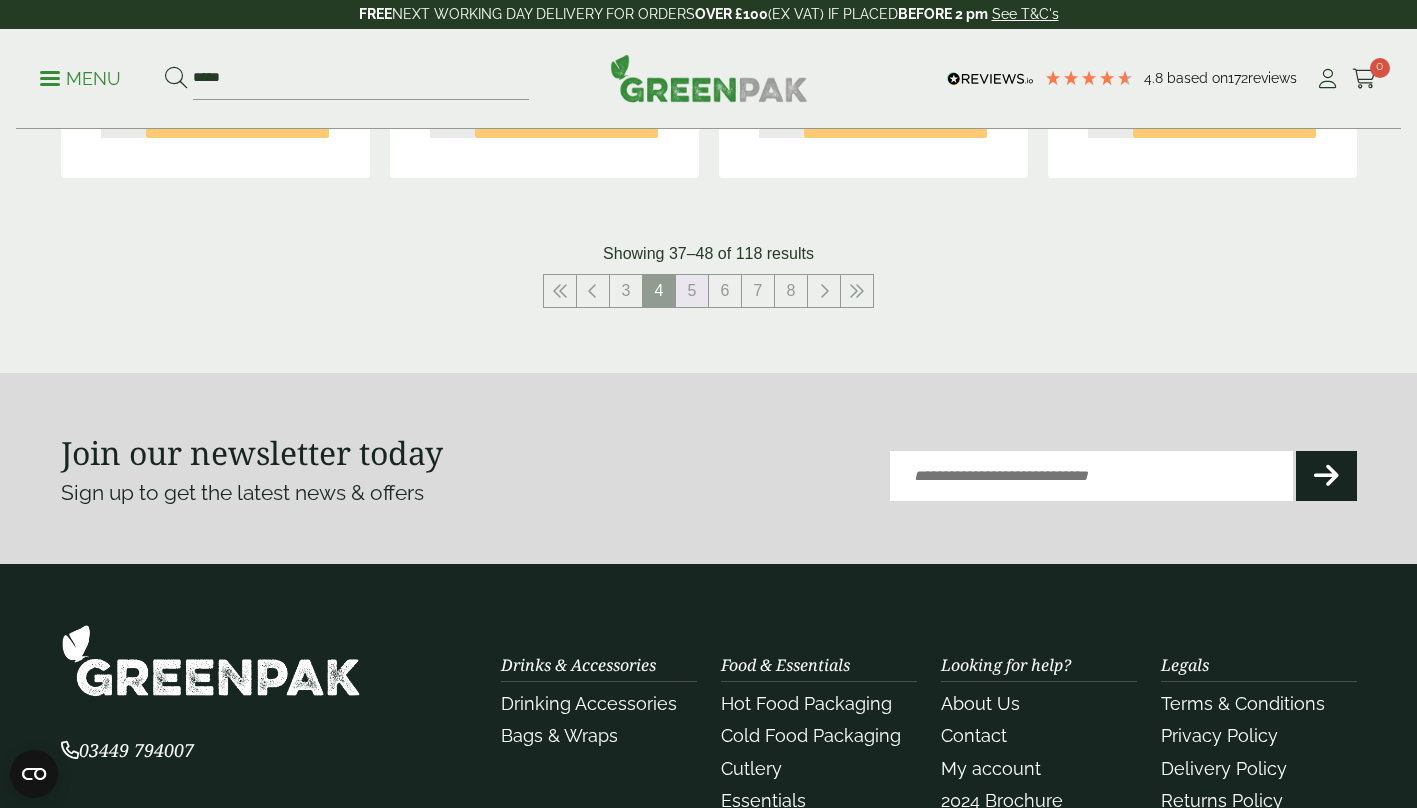 click on "5" at bounding box center (692, 291) 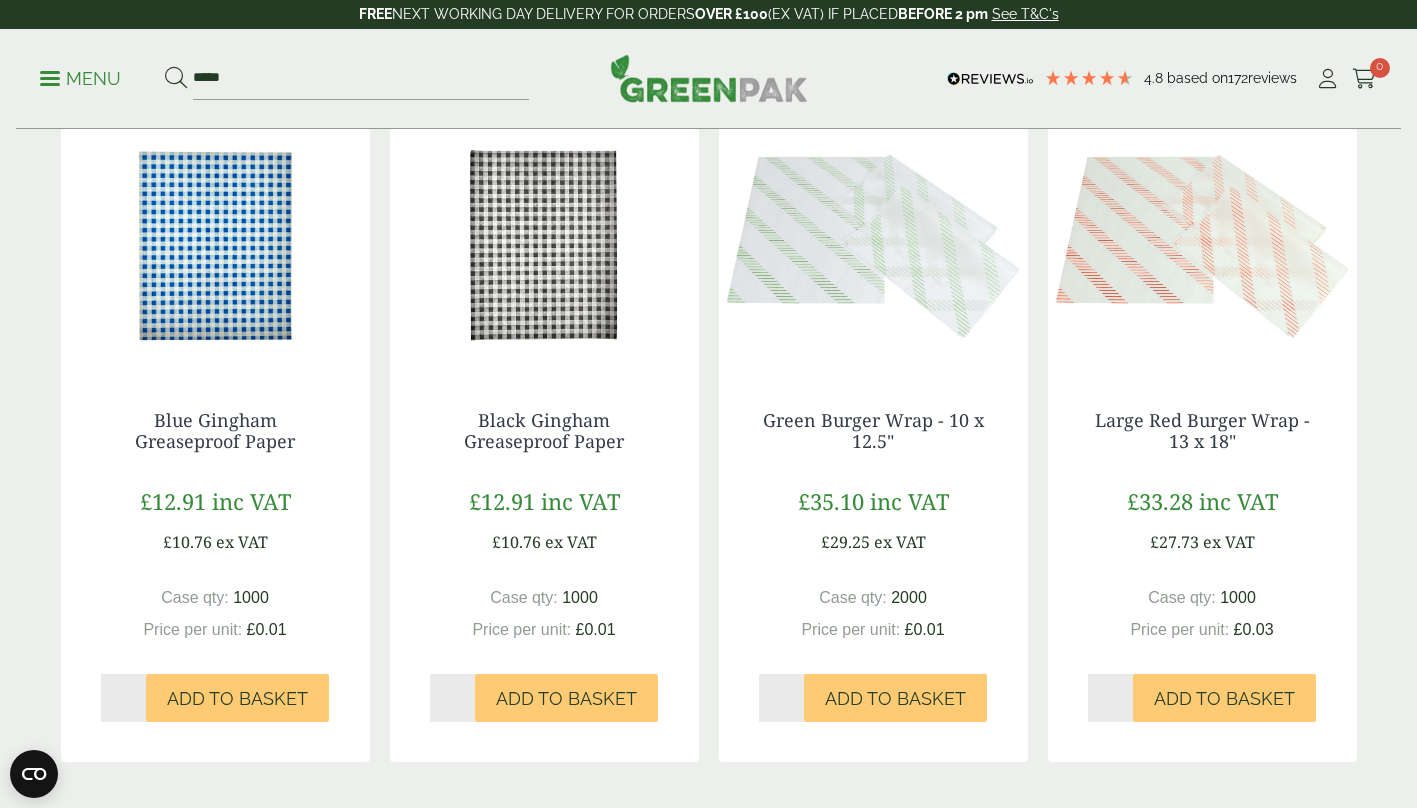 scroll, scrollTop: 1687, scrollLeft: 0, axis: vertical 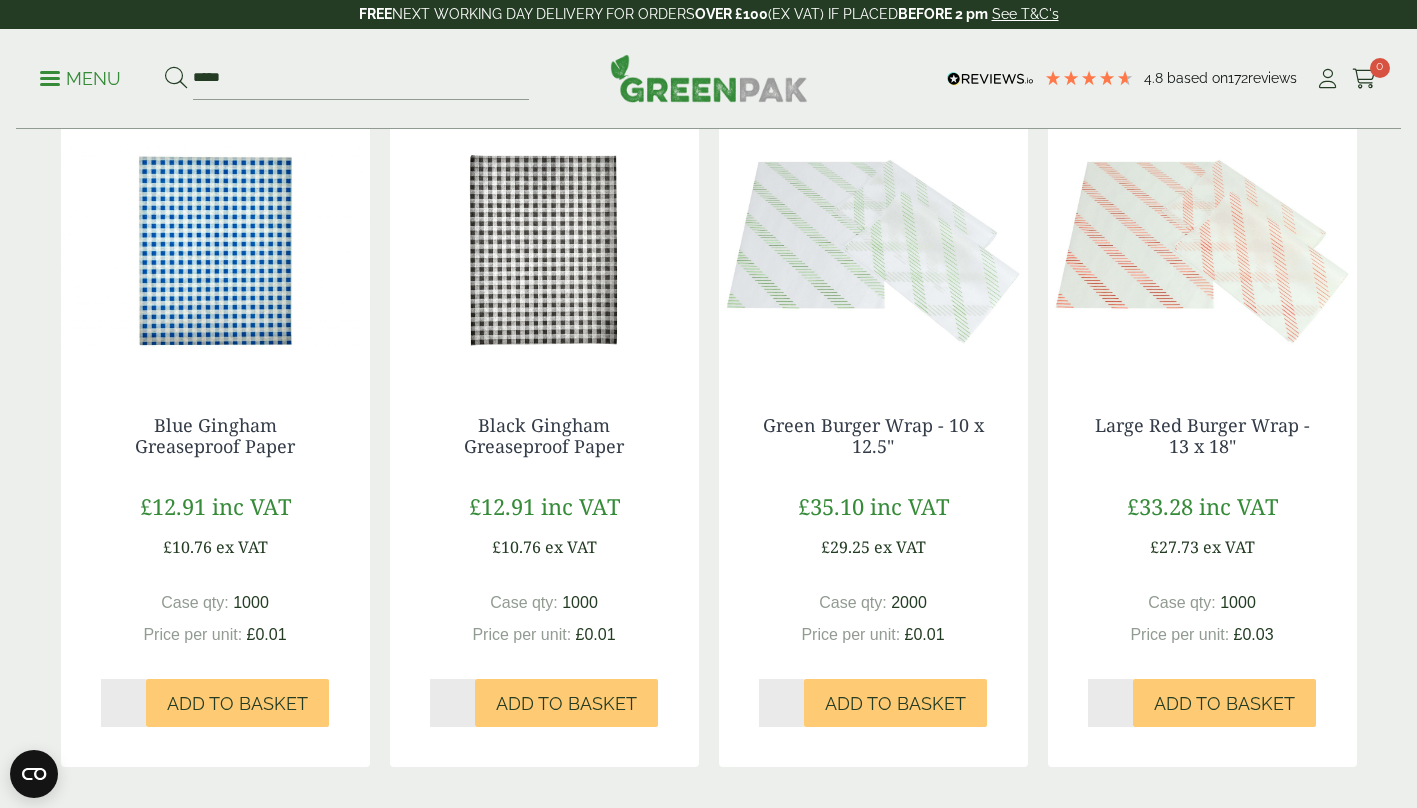 click on "Black Gingham Greaseproof Paper" at bounding box center [544, 436] 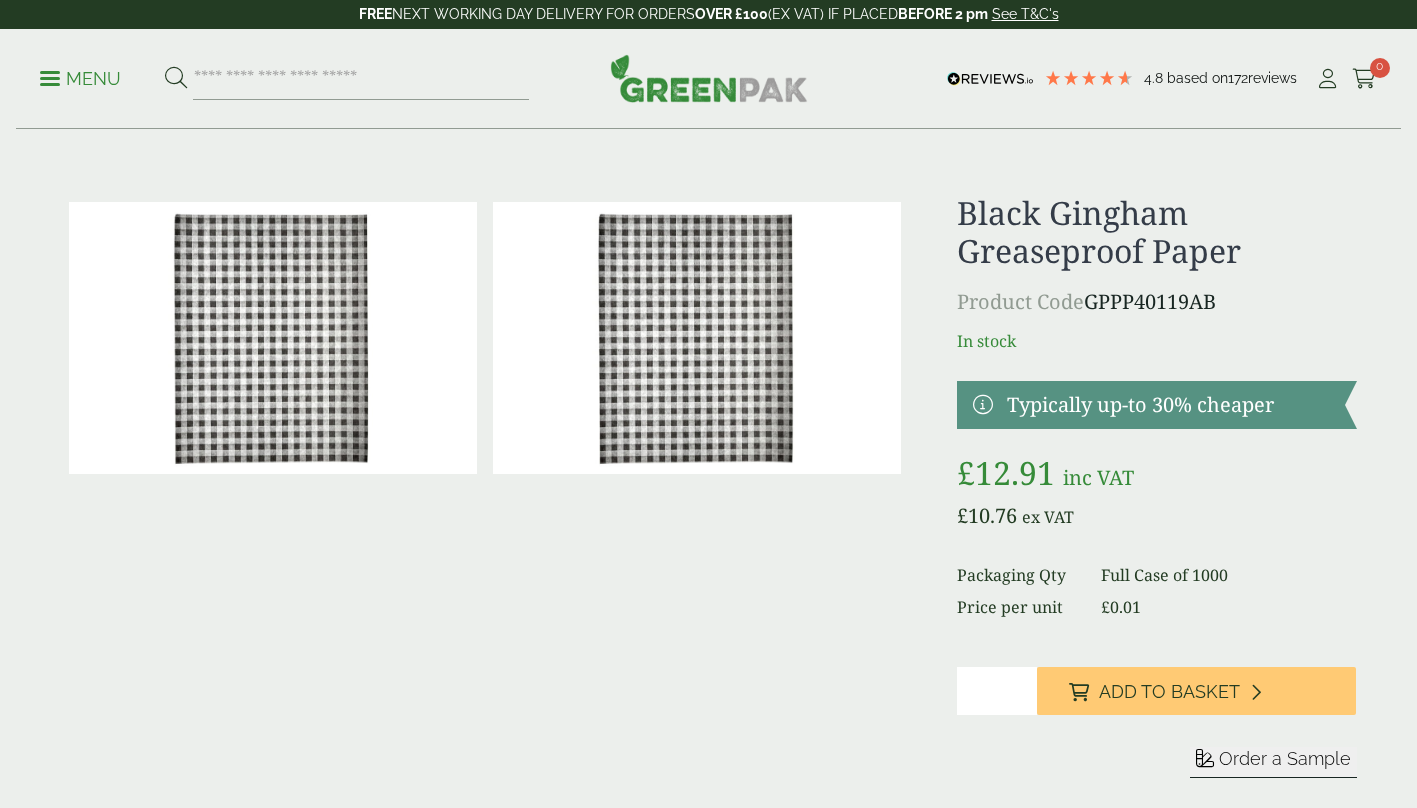 scroll, scrollTop: 0, scrollLeft: 0, axis: both 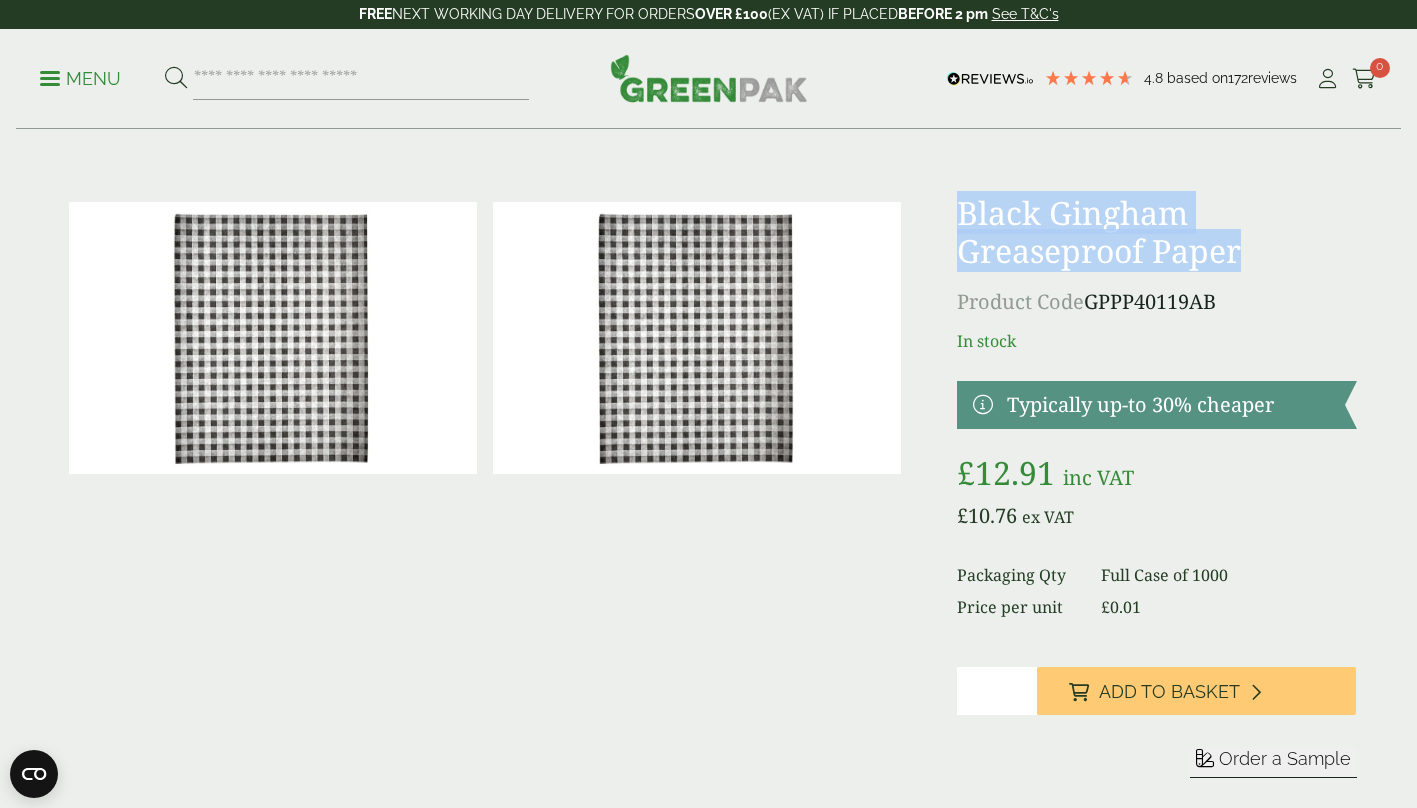 drag, startPoint x: 1246, startPoint y: 250, endPoint x: 966, endPoint y: 218, distance: 281.82263 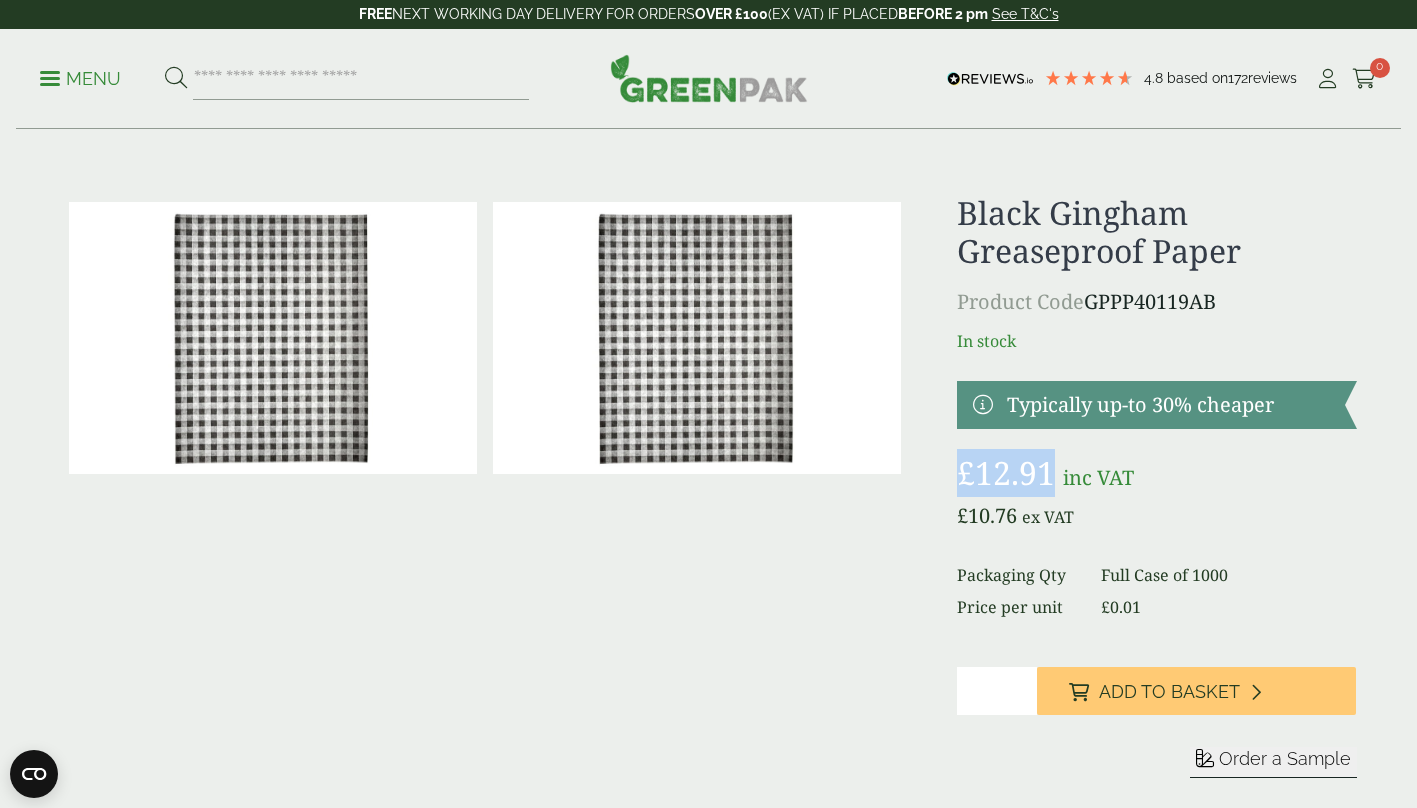 drag, startPoint x: 1046, startPoint y: 479, endPoint x: 963, endPoint y: 476, distance: 83.0542 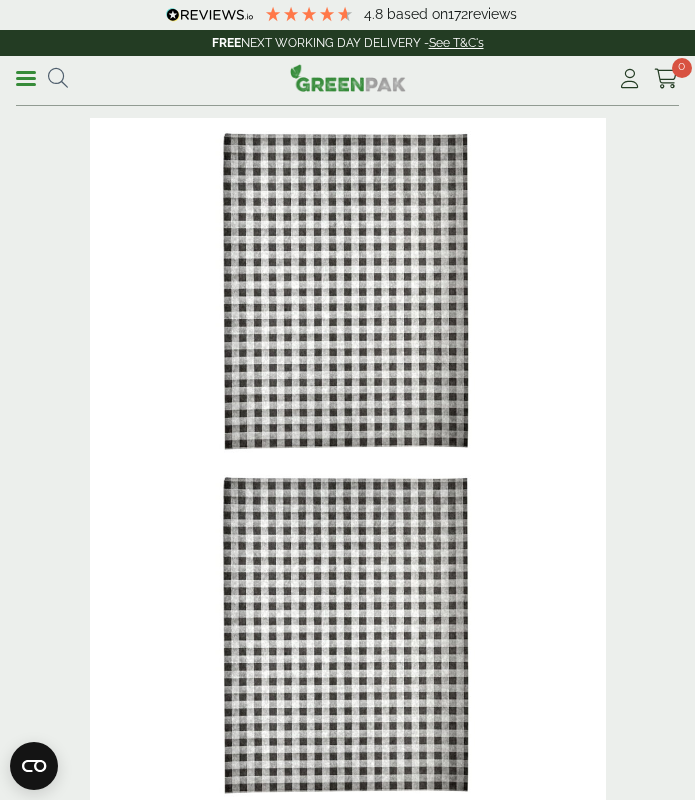click on "Menu" at bounding box center [42, 78] 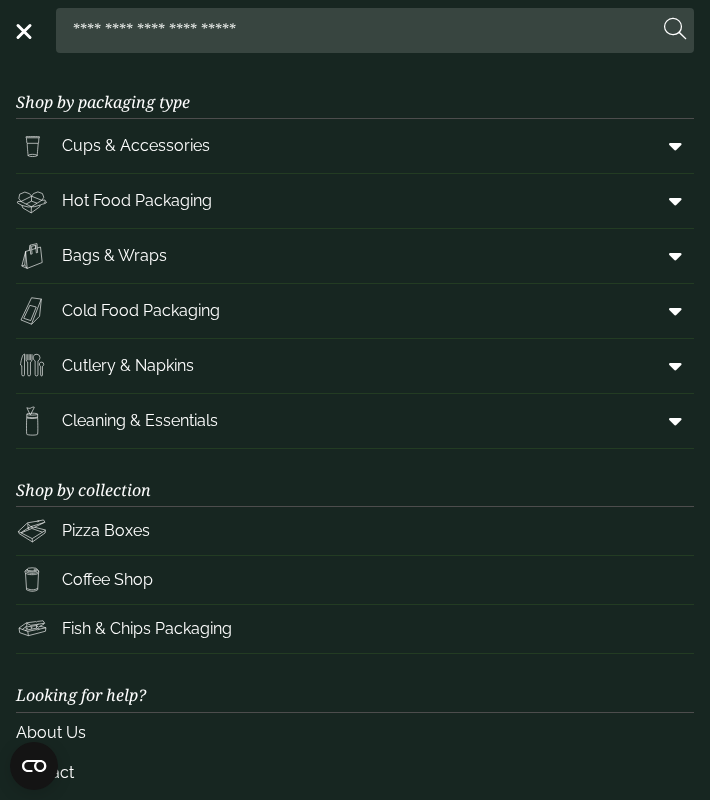 click at bounding box center [361, 30] 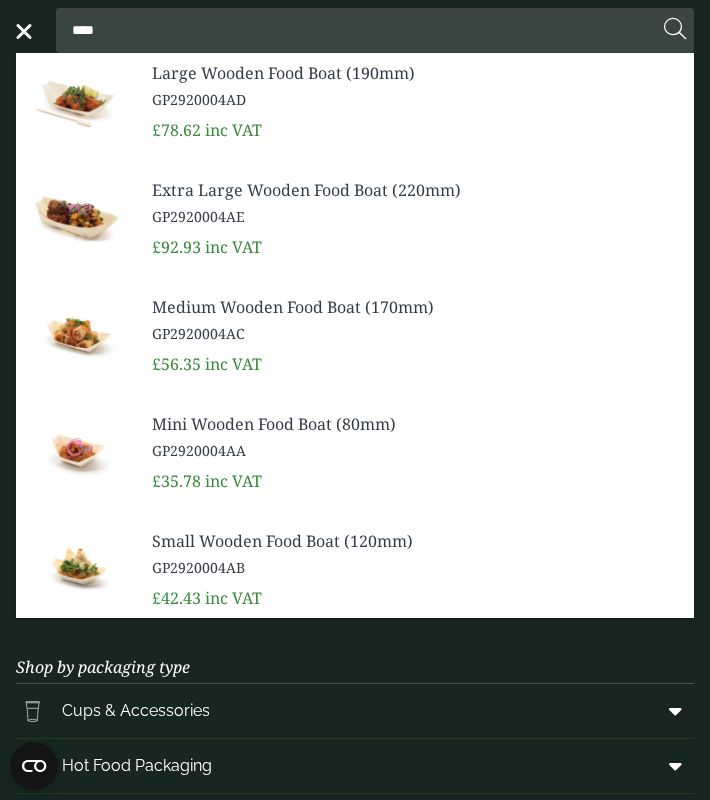 type on "****" 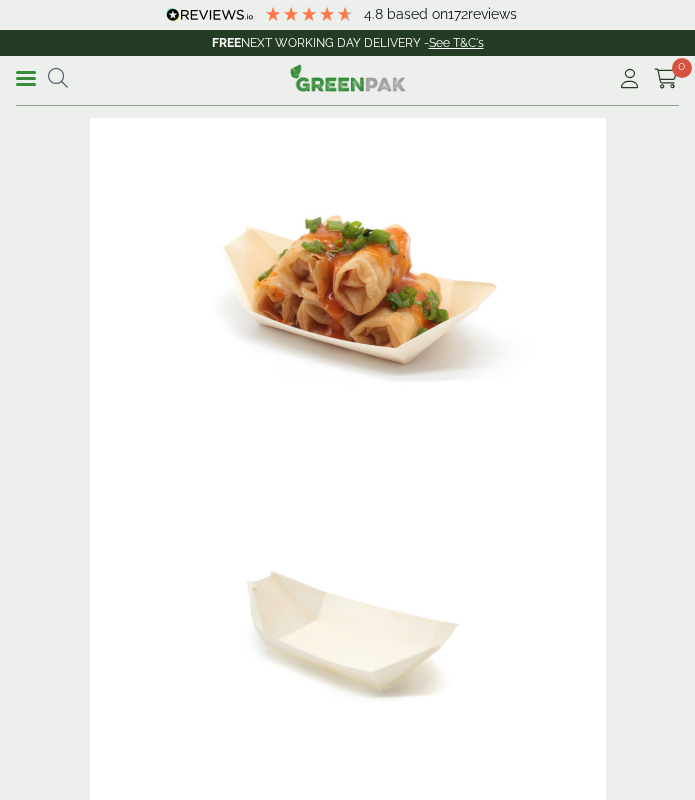 scroll, scrollTop: 0, scrollLeft: 0, axis: both 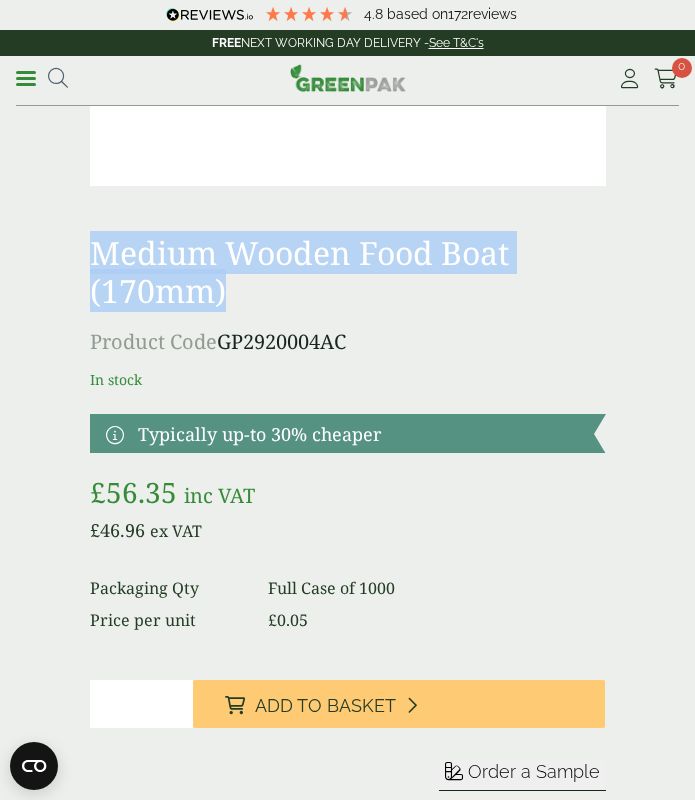 drag, startPoint x: 200, startPoint y: 289, endPoint x: 68, endPoint y: 260, distance: 135.14807 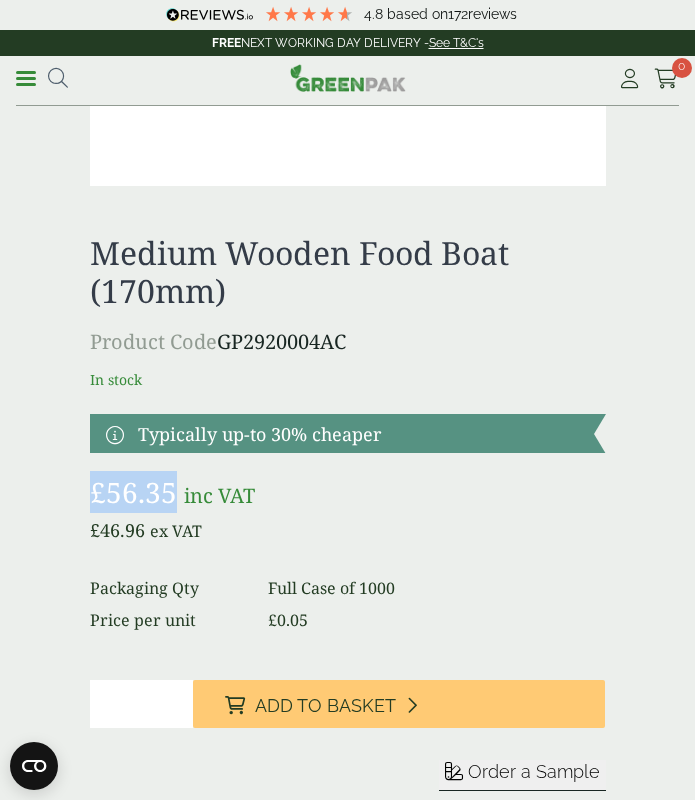 drag, startPoint x: 175, startPoint y: 498, endPoint x: 96, endPoint y: 494, distance: 79.101204 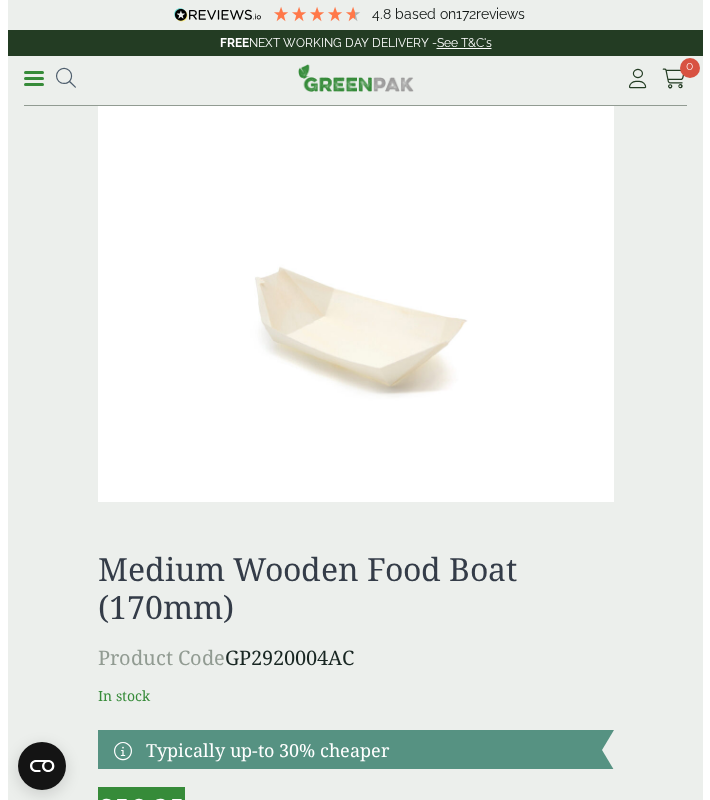 scroll, scrollTop: 0, scrollLeft: 0, axis: both 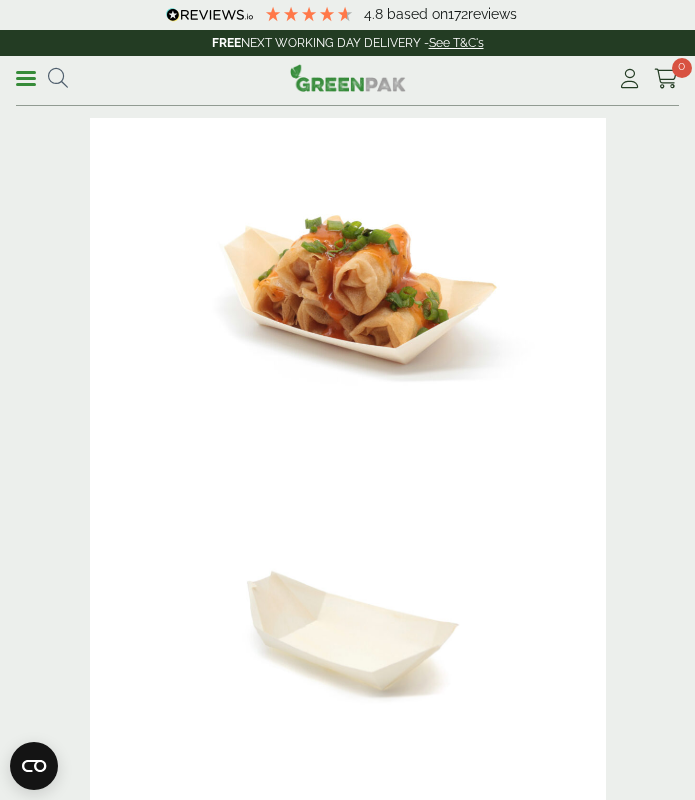 click at bounding box center (58, 78) 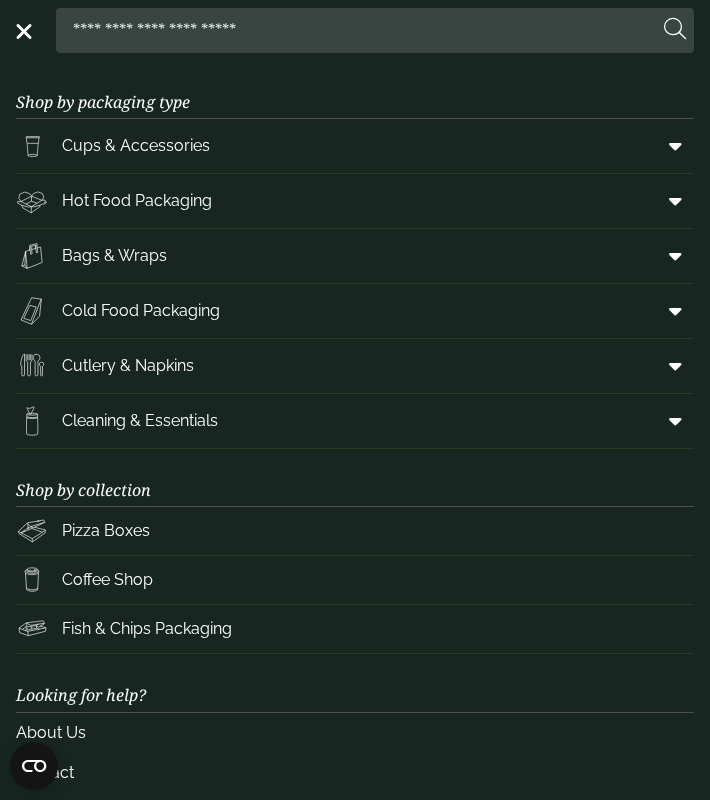 click at bounding box center (361, 30) 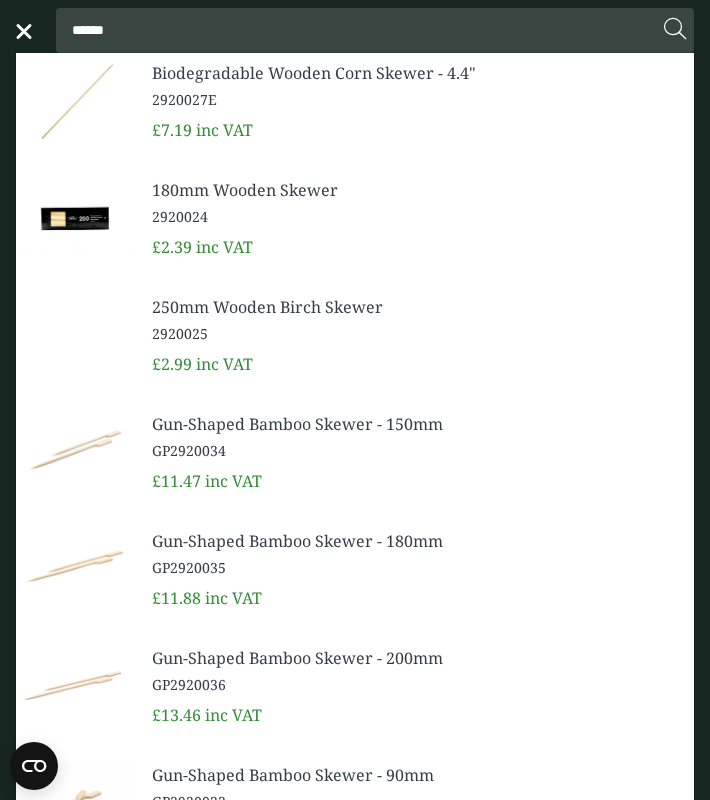 type on "******" 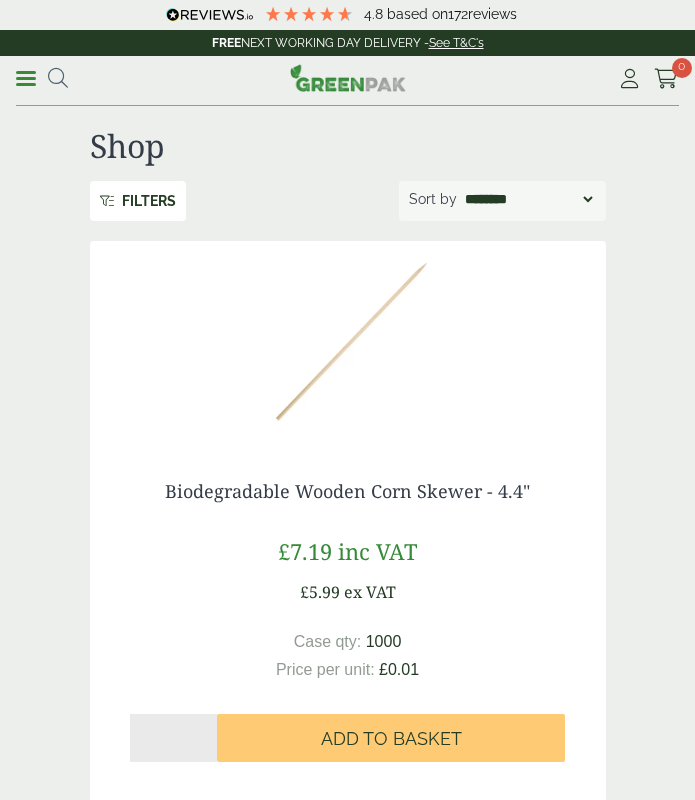 scroll, scrollTop: 0, scrollLeft: 0, axis: both 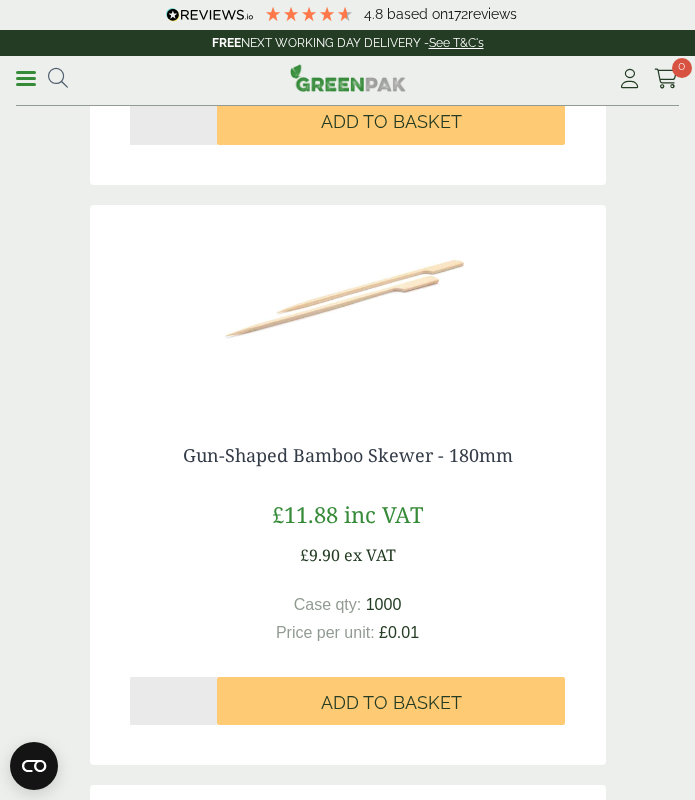drag, startPoint x: 515, startPoint y: 461, endPoint x: 186, endPoint y: 458, distance: 329.01367 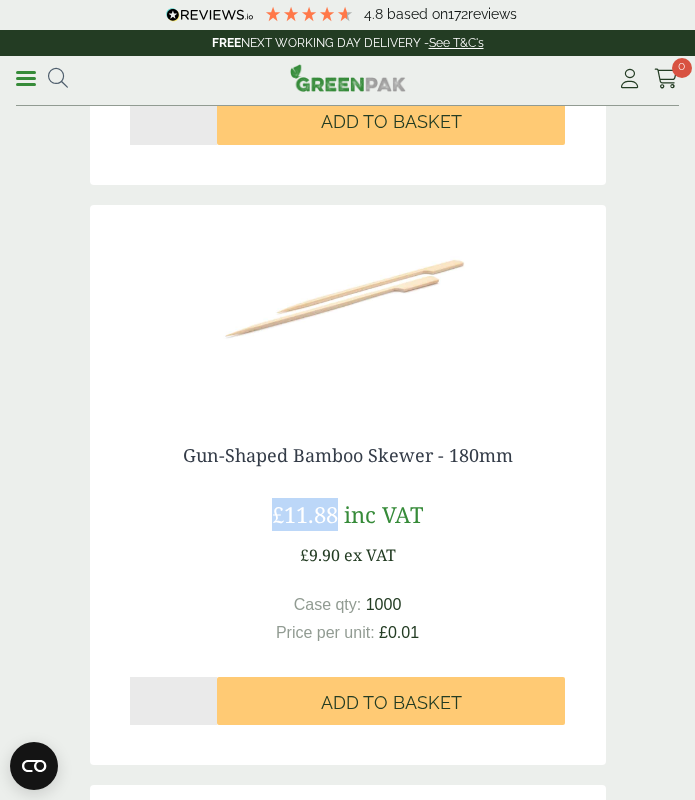 drag, startPoint x: 336, startPoint y: 511, endPoint x: 275, endPoint y: 510, distance: 61.008198 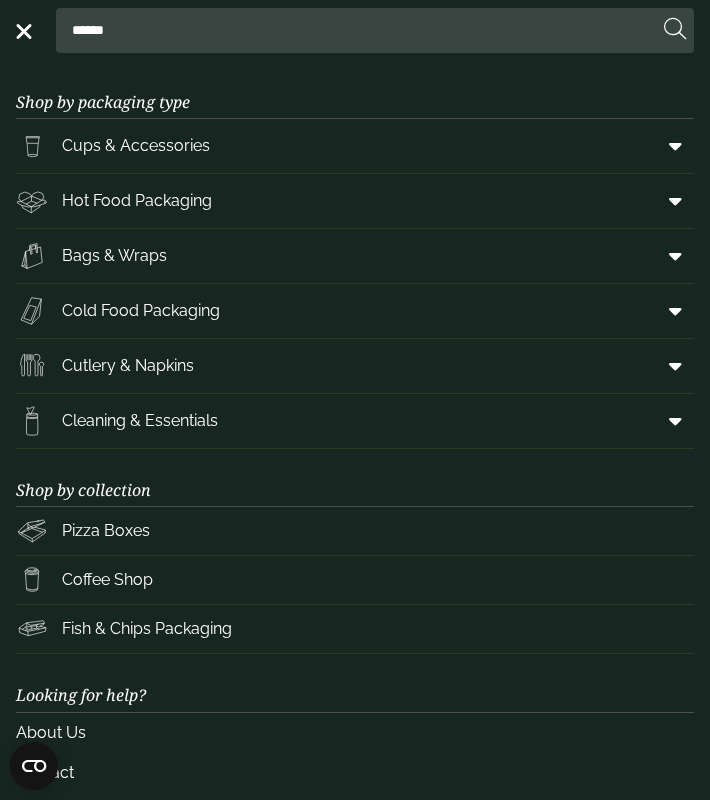 drag, startPoint x: 191, startPoint y: 36, endPoint x: 74, endPoint y: 33, distance: 117.03845 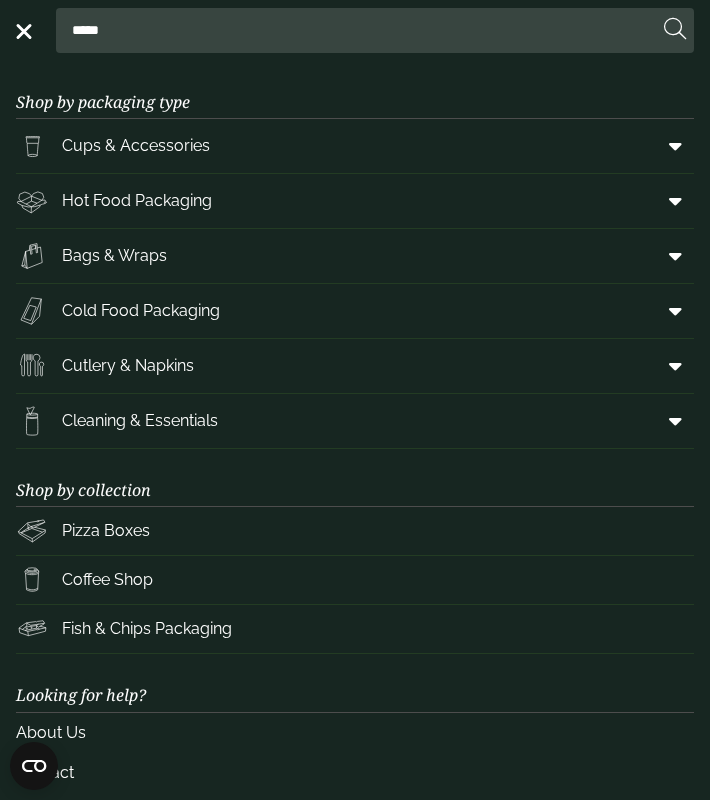 type on "*****" 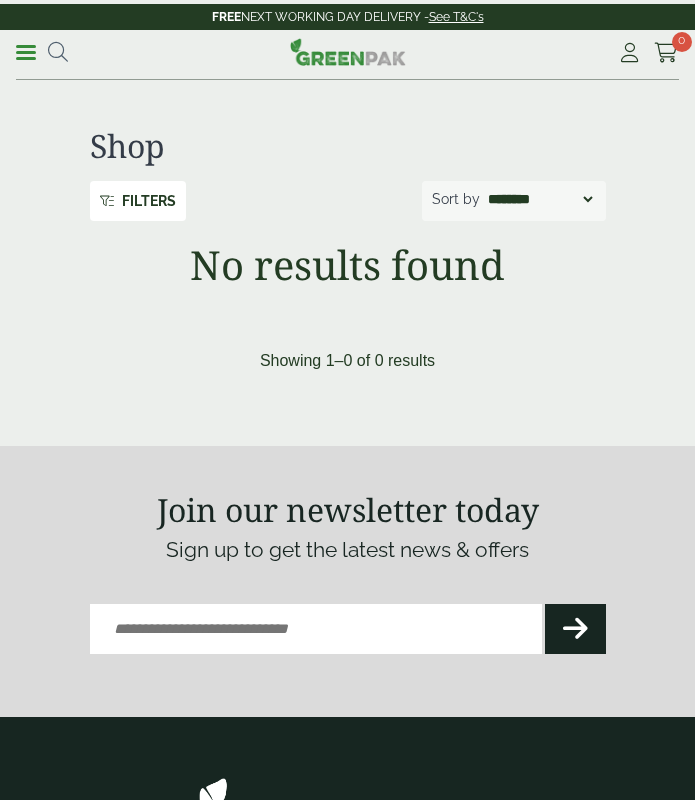 scroll, scrollTop: 0, scrollLeft: 0, axis: both 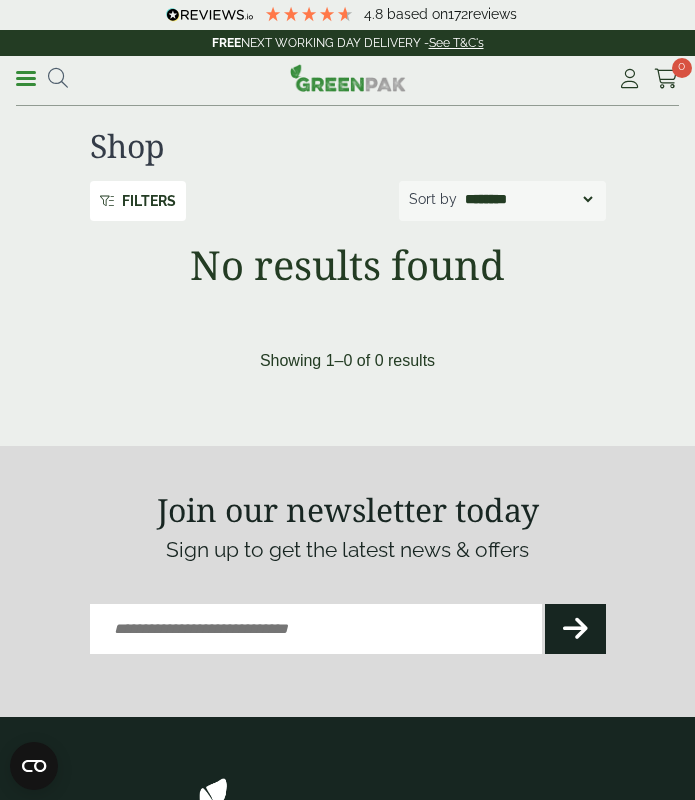 click at bounding box center (58, 78) 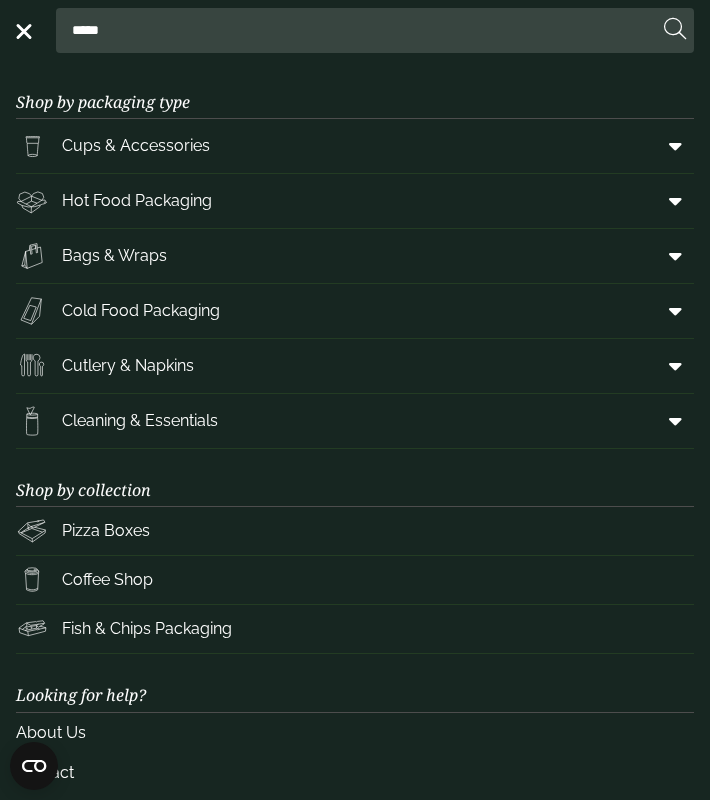 click on "*****" at bounding box center (361, 30) 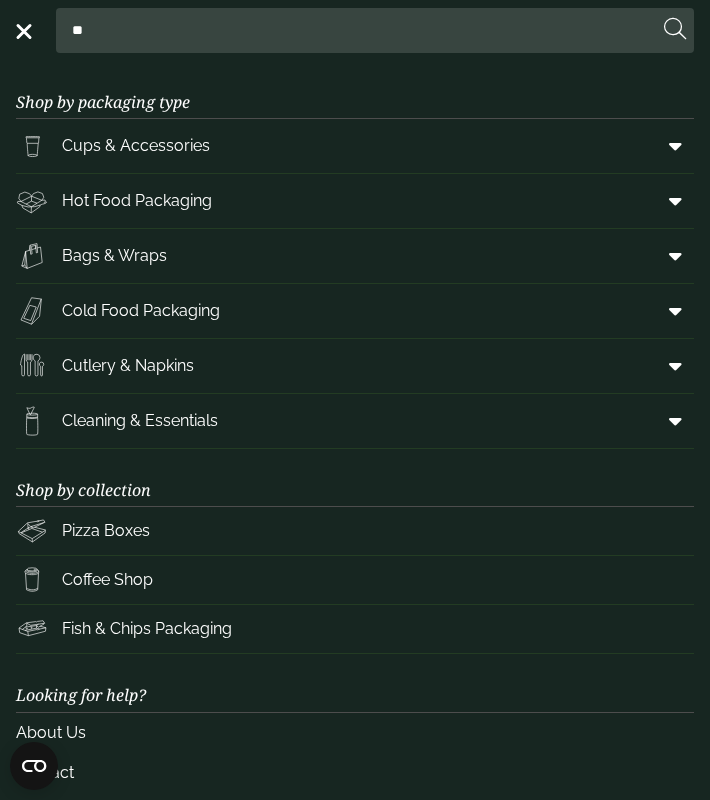 type on "*" 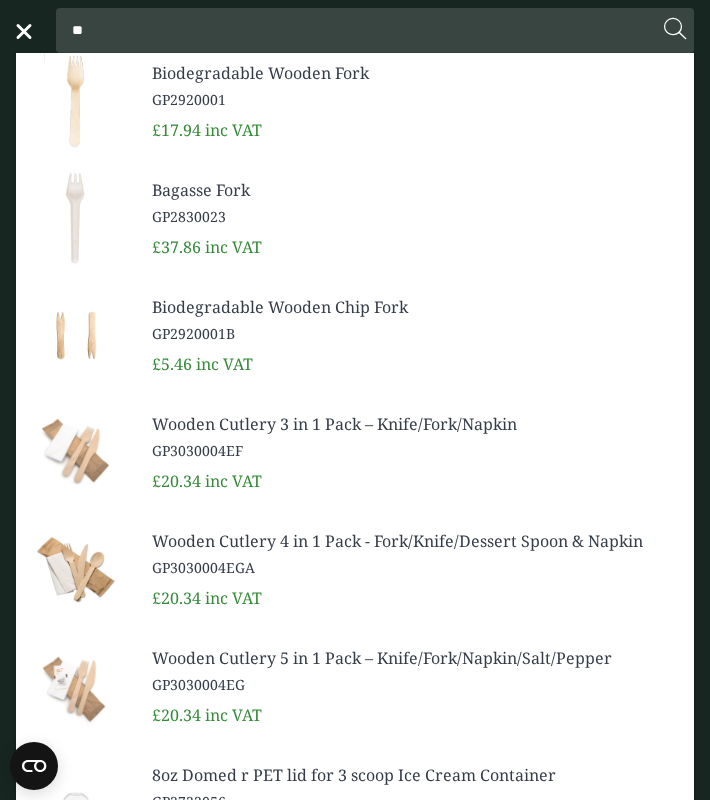 type on "*" 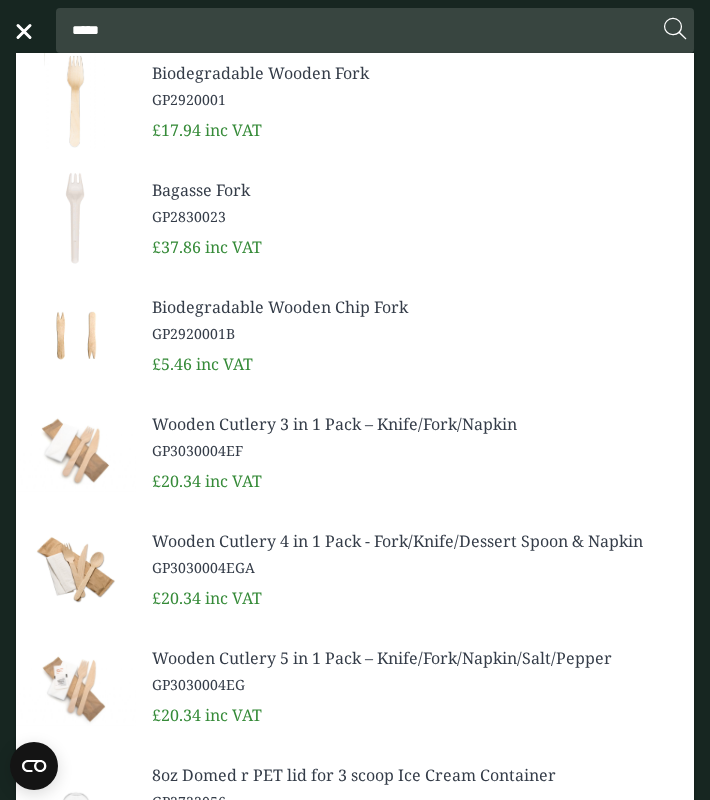 type on "*****" 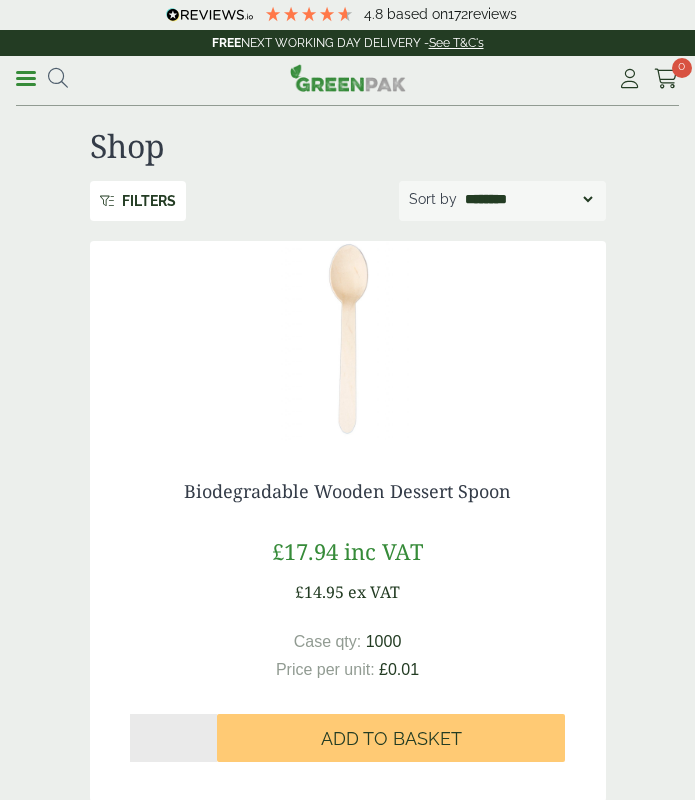 scroll, scrollTop: 0, scrollLeft: 0, axis: both 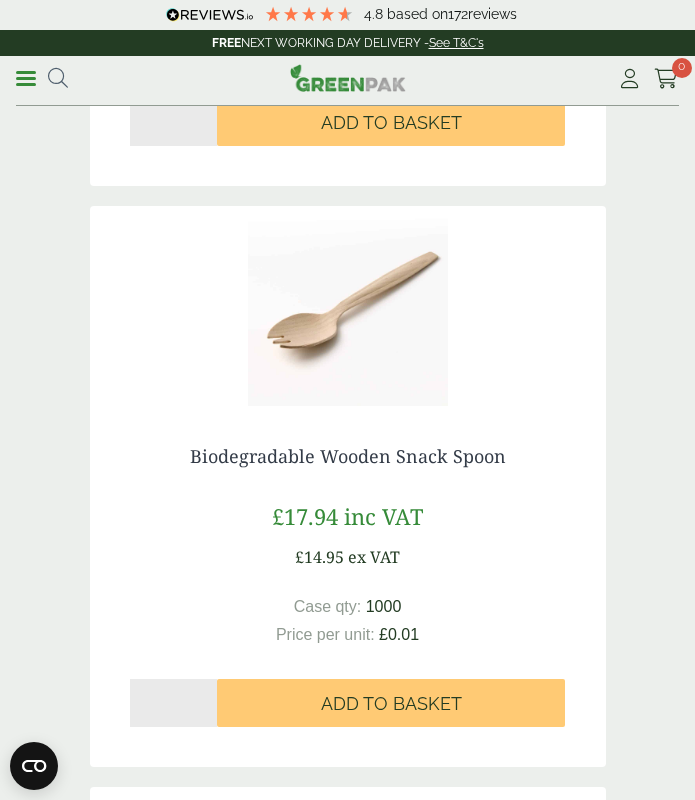 click on "Biodegradable Wooden Snack Spoon" at bounding box center (348, 456) 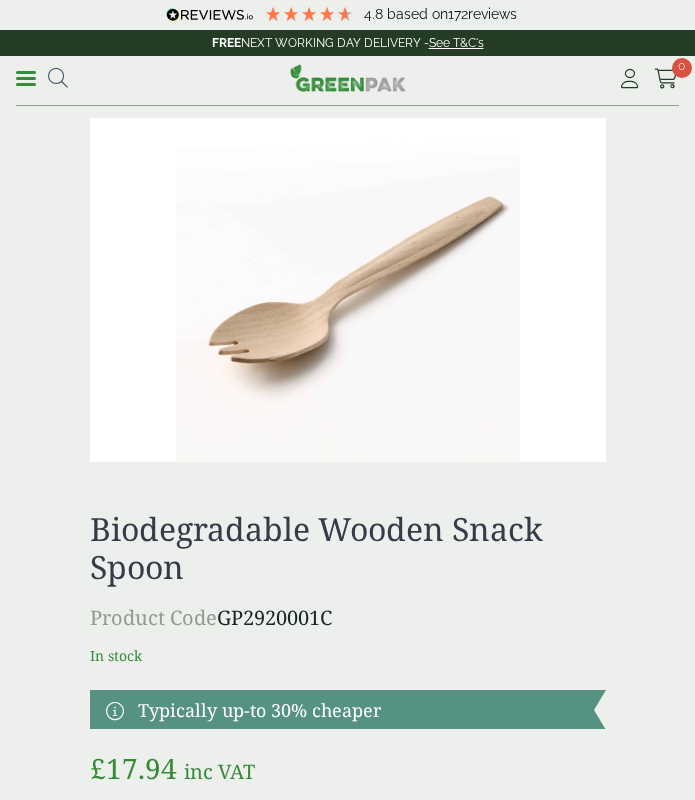 scroll, scrollTop: 0, scrollLeft: 0, axis: both 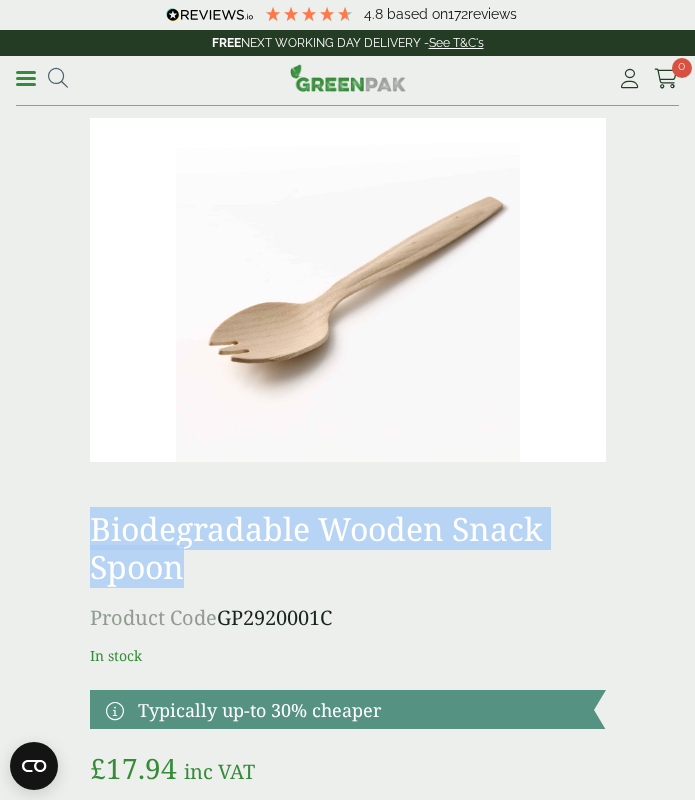 drag, startPoint x: 199, startPoint y: 580, endPoint x: 85, endPoint y: 528, distance: 125.299644 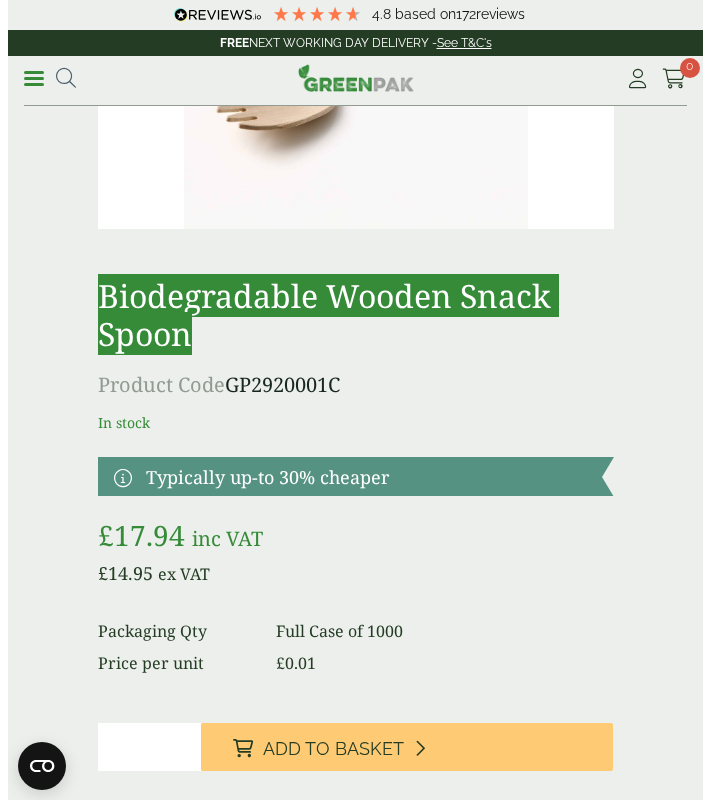 scroll, scrollTop: 232, scrollLeft: 0, axis: vertical 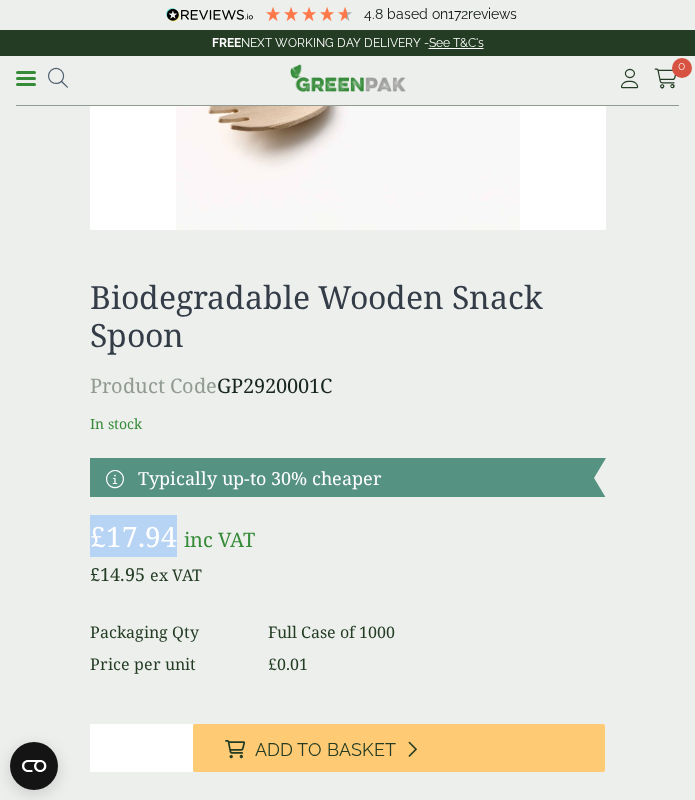 drag, startPoint x: 175, startPoint y: 535, endPoint x: 96, endPoint y: 533, distance: 79.025314 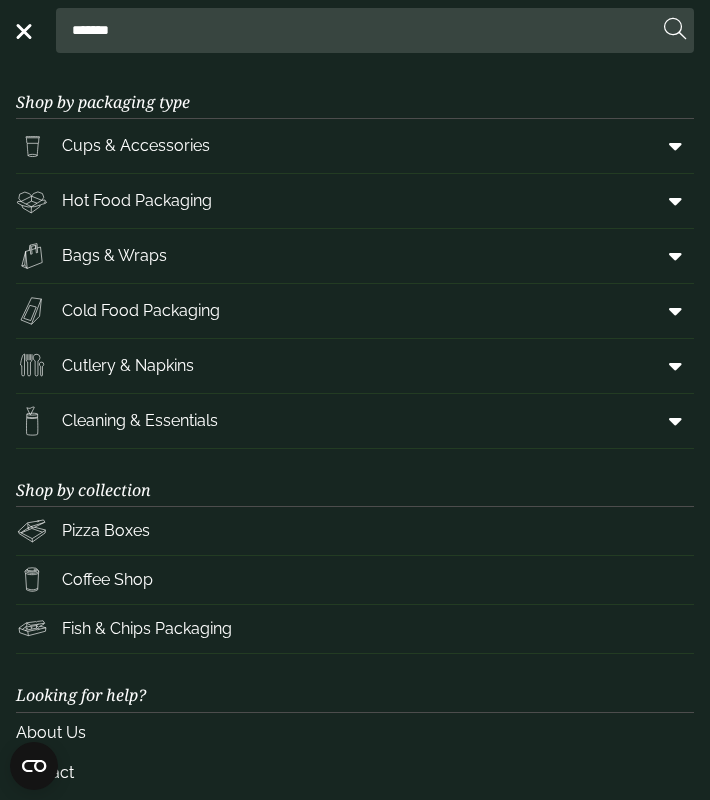 type on "*******" 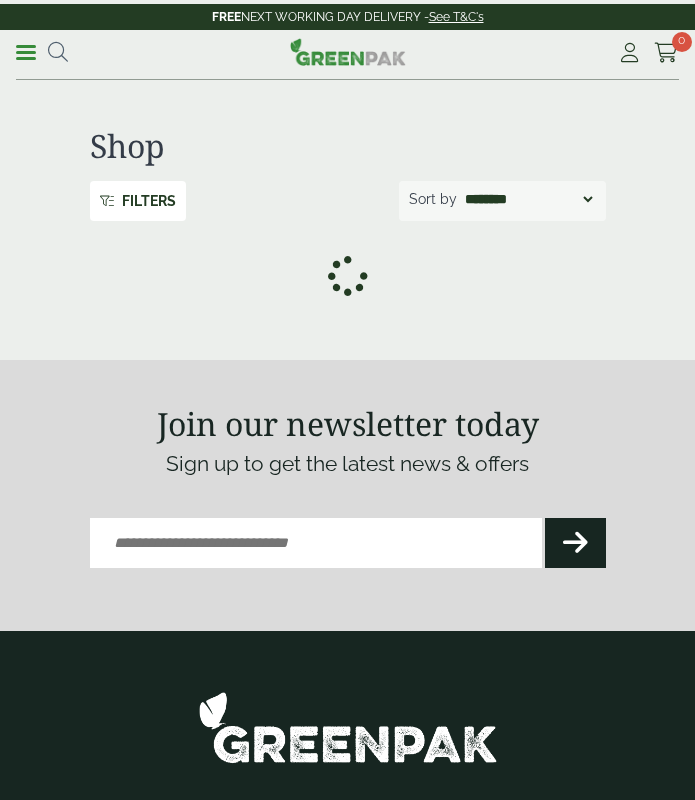 scroll, scrollTop: 0, scrollLeft: 0, axis: both 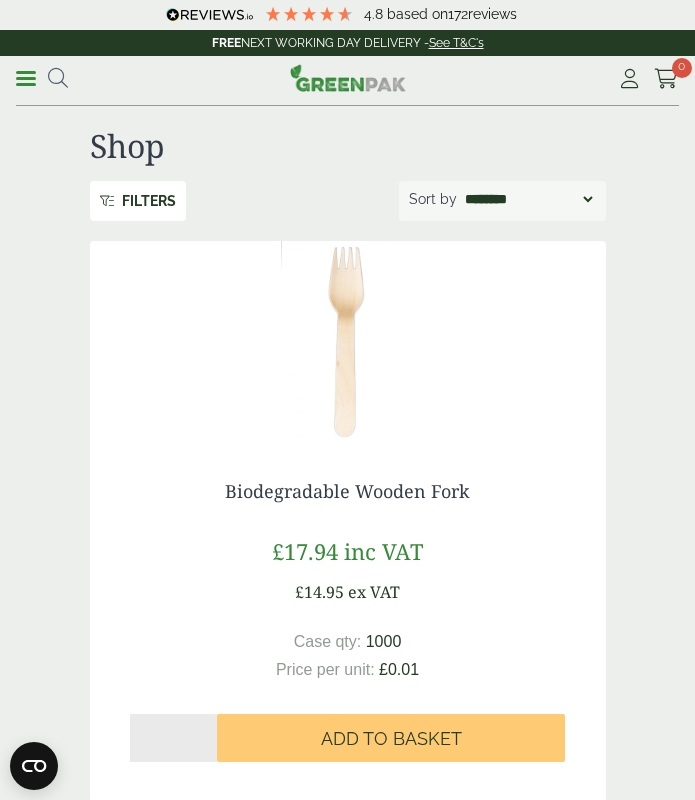 click at bounding box center [58, 78] 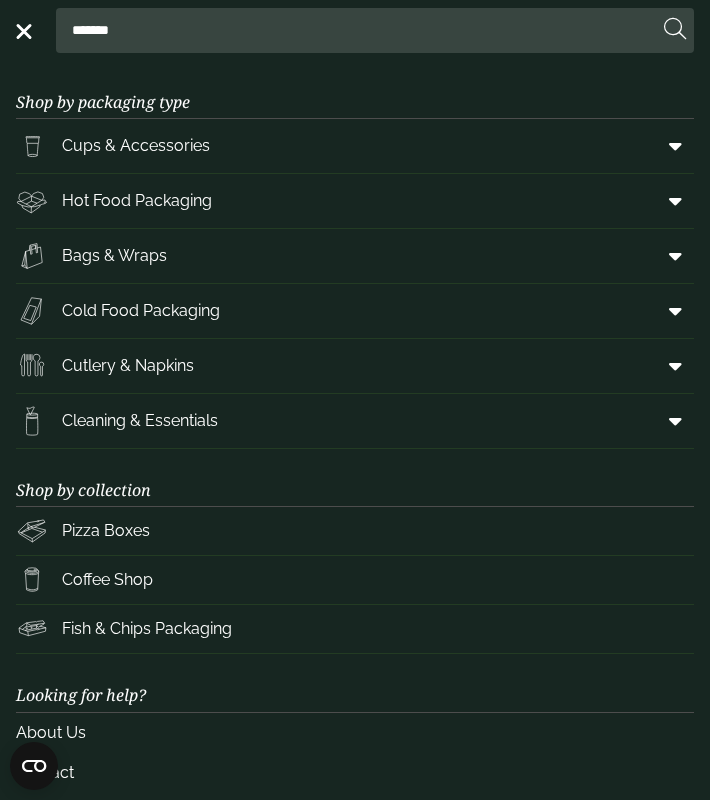 click on "*******" at bounding box center [361, 30] 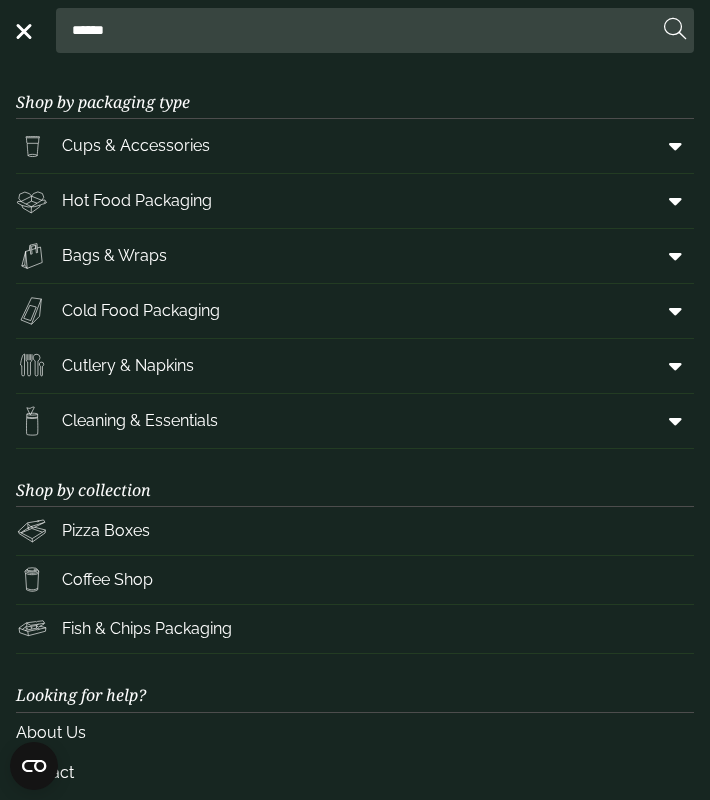 type on "******" 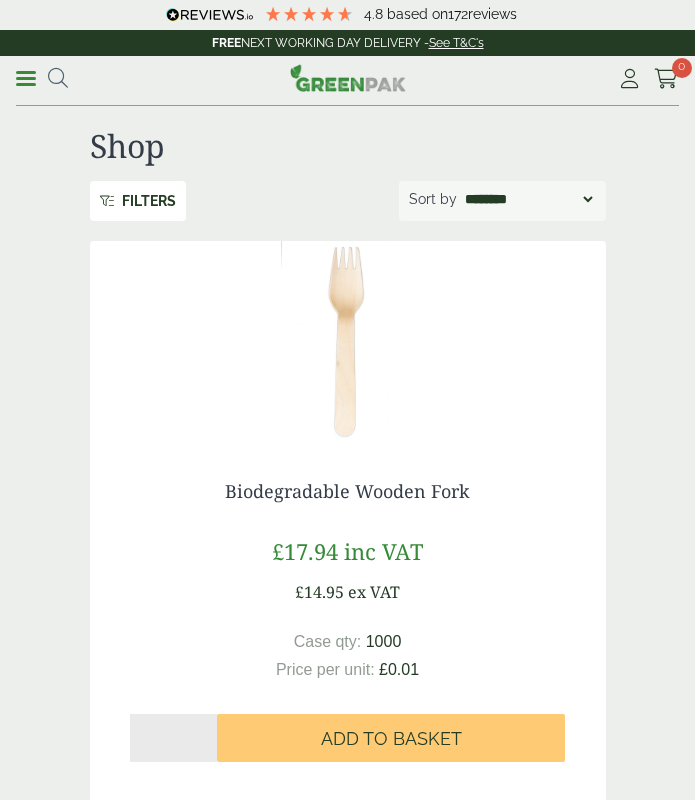 scroll, scrollTop: 0, scrollLeft: 0, axis: both 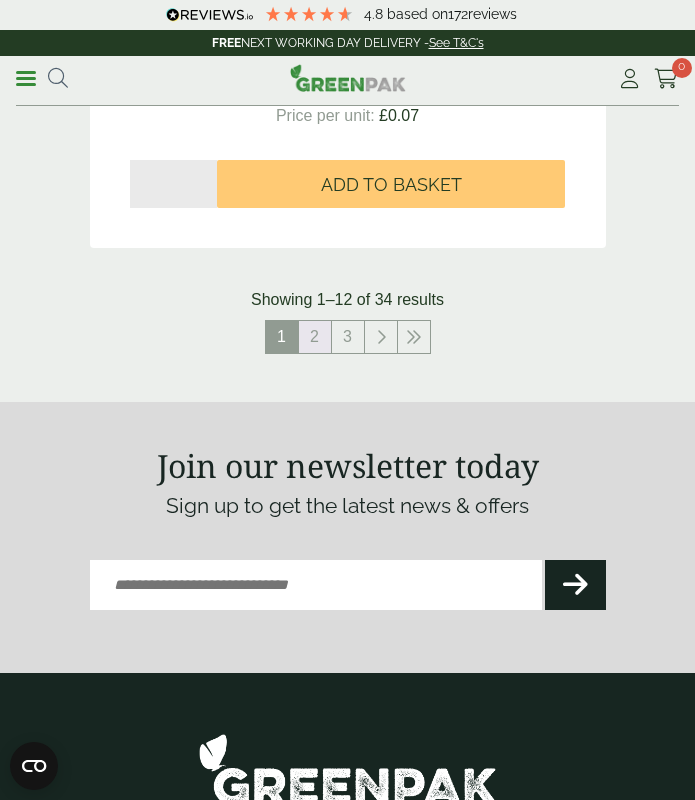 click on "2" at bounding box center [315, 337] 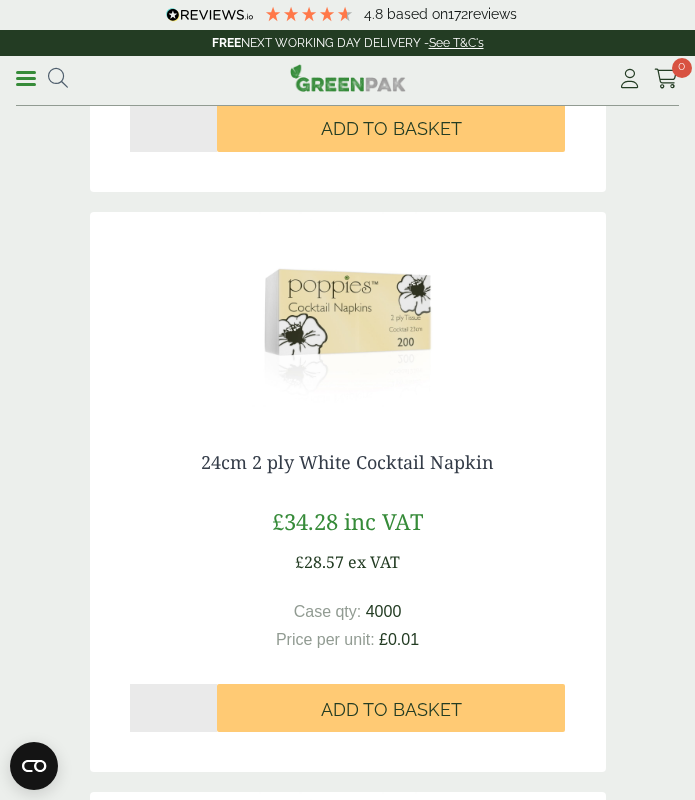 scroll, scrollTop: 4694, scrollLeft: 0, axis: vertical 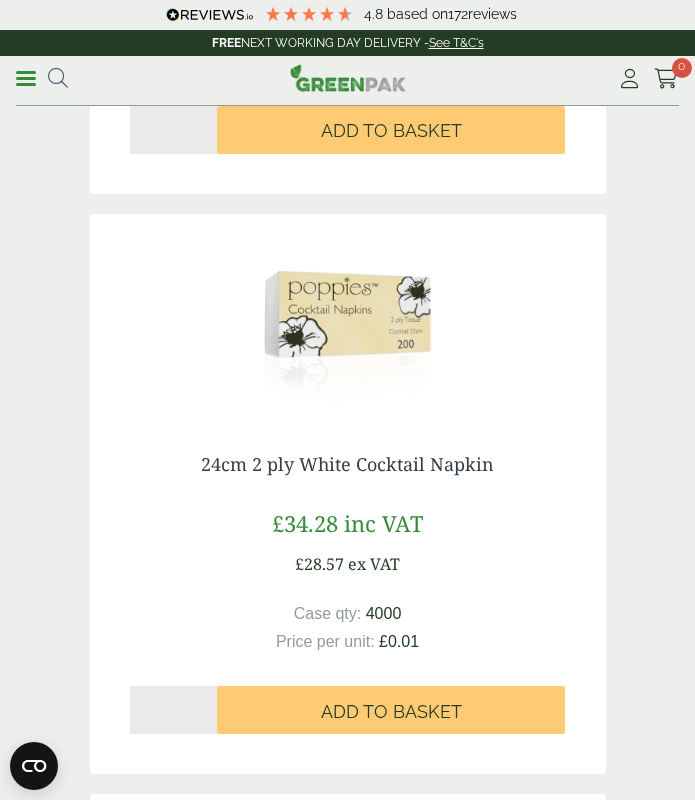 click at bounding box center [348, 314] 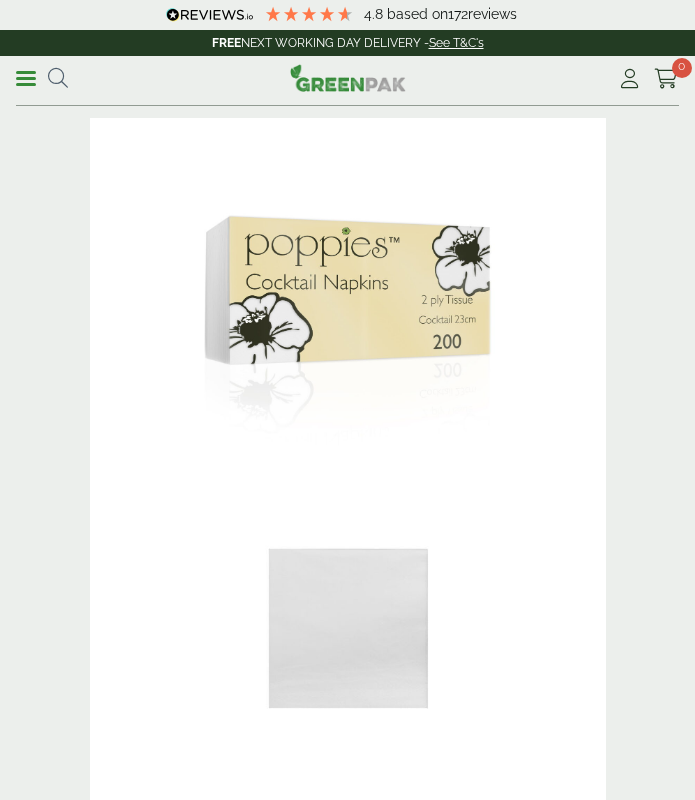 scroll, scrollTop: 0, scrollLeft: 0, axis: both 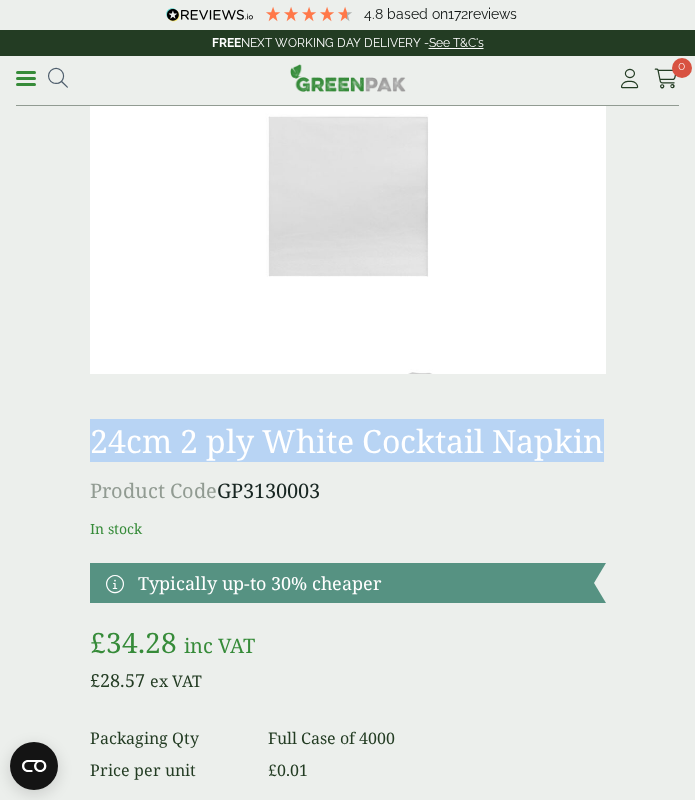 drag, startPoint x: 619, startPoint y: 443, endPoint x: 89, endPoint y: 458, distance: 530.2122 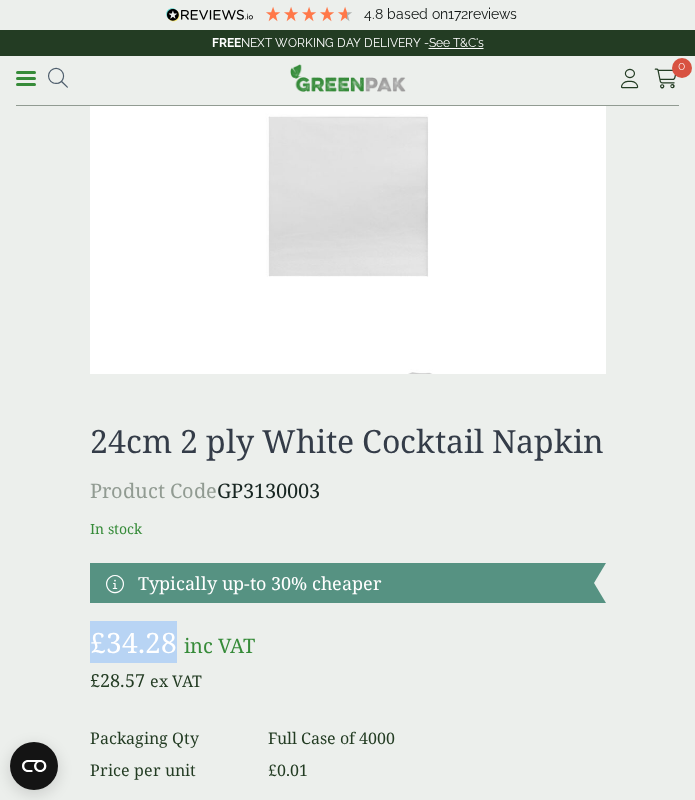 drag, startPoint x: 168, startPoint y: 650, endPoint x: 84, endPoint y: 642, distance: 84.38009 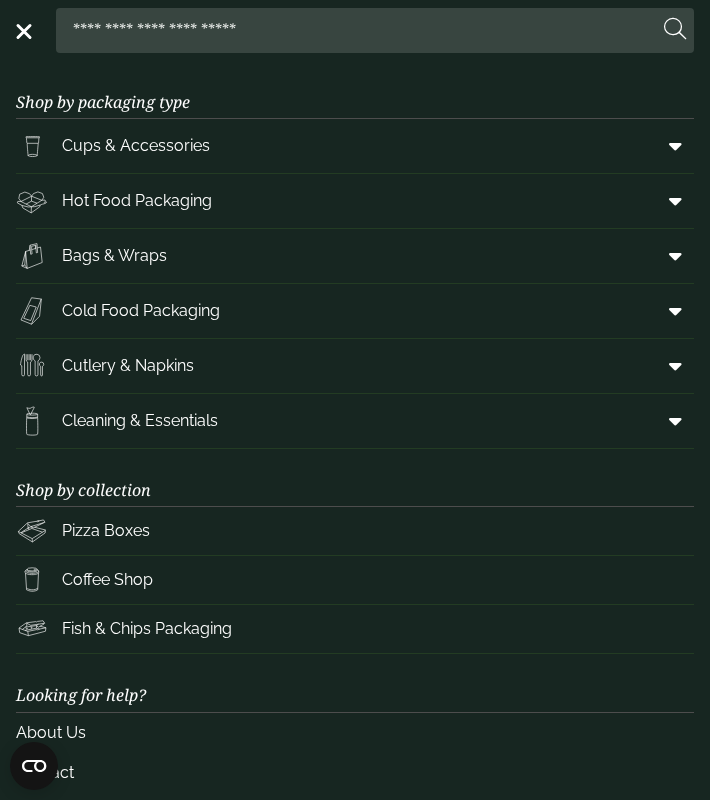 click at bounding box center (361, 30) 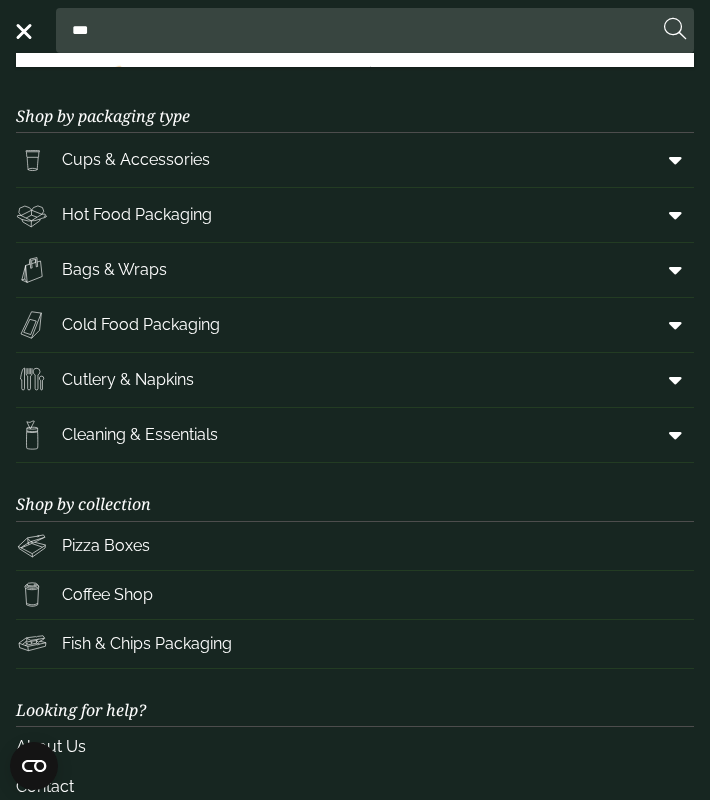 type on "***" 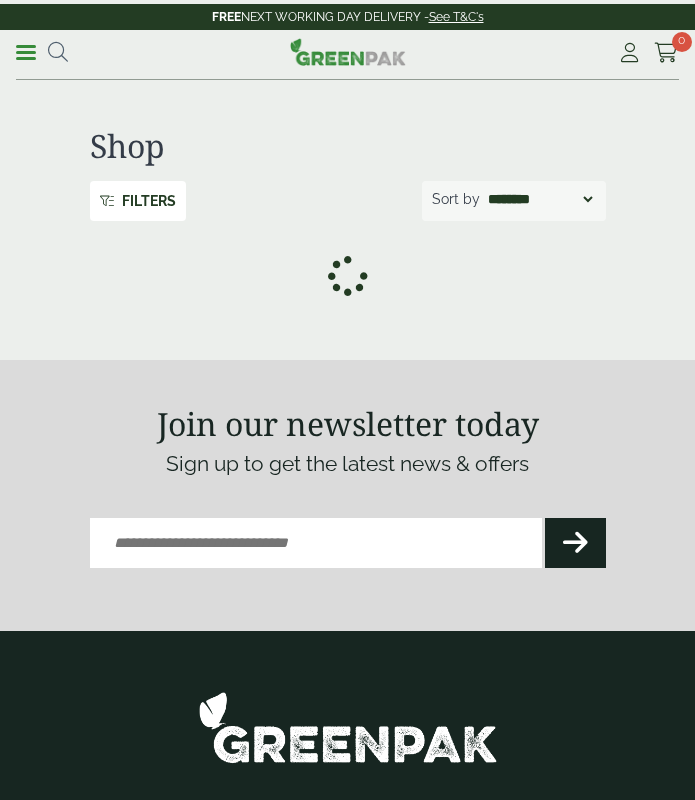 scroll, scrollTop: 0, scrollLeft: 0, axis: both 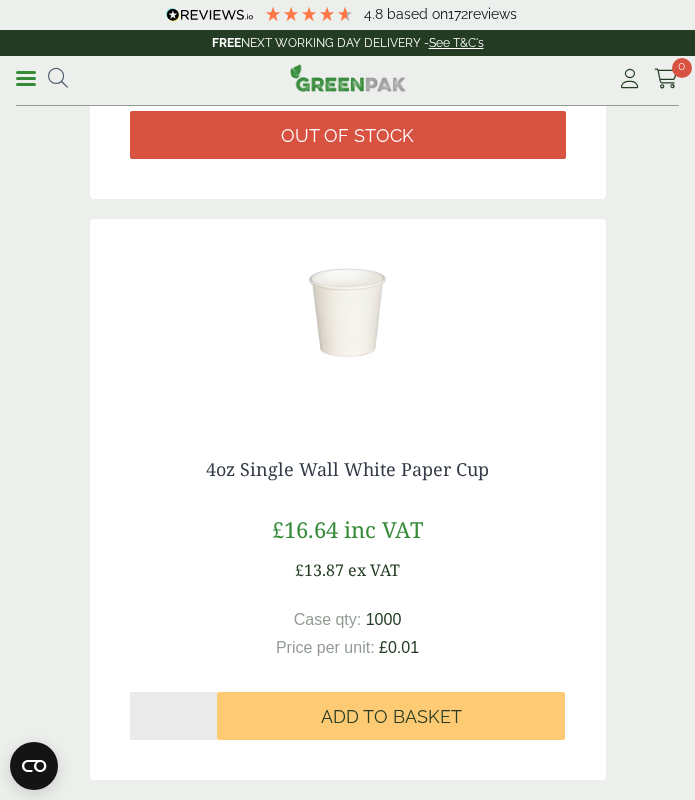 click at bounding box center [348, 319] 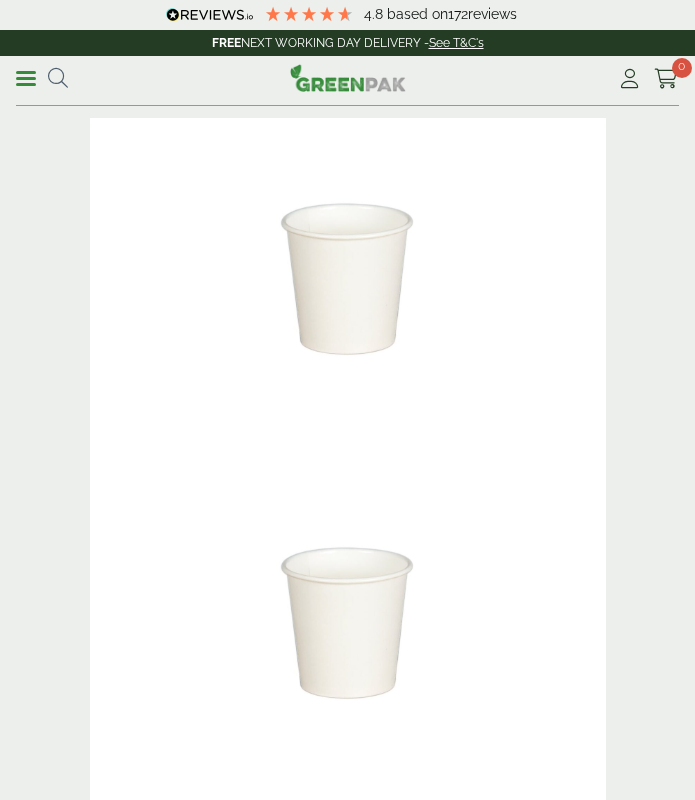 scroll, scrollTop: 0, scrollLeft: 0, axis: both 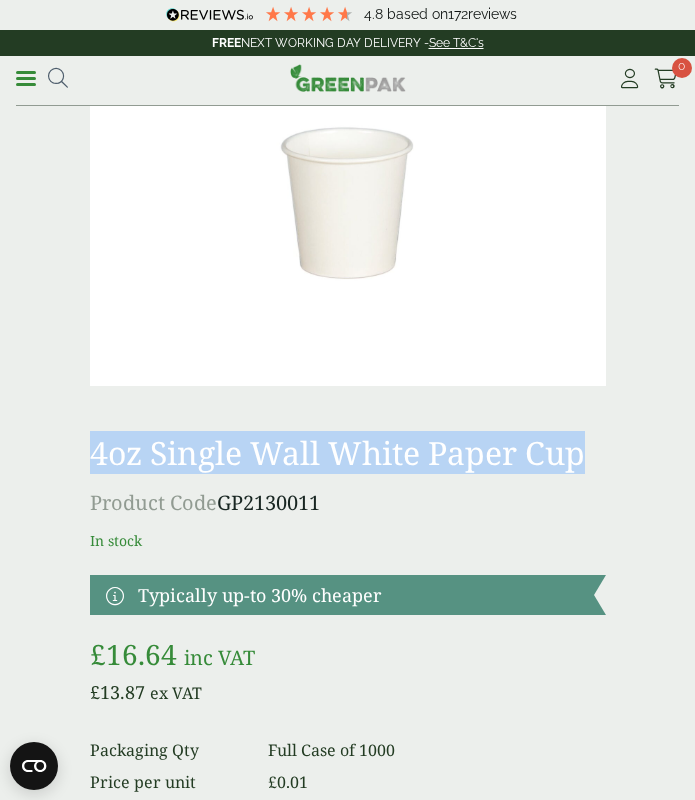 drag, startPoint x: 591, startPoint y: 464, endPoint x: 96, endPoint y: 451, distance: 495.1707 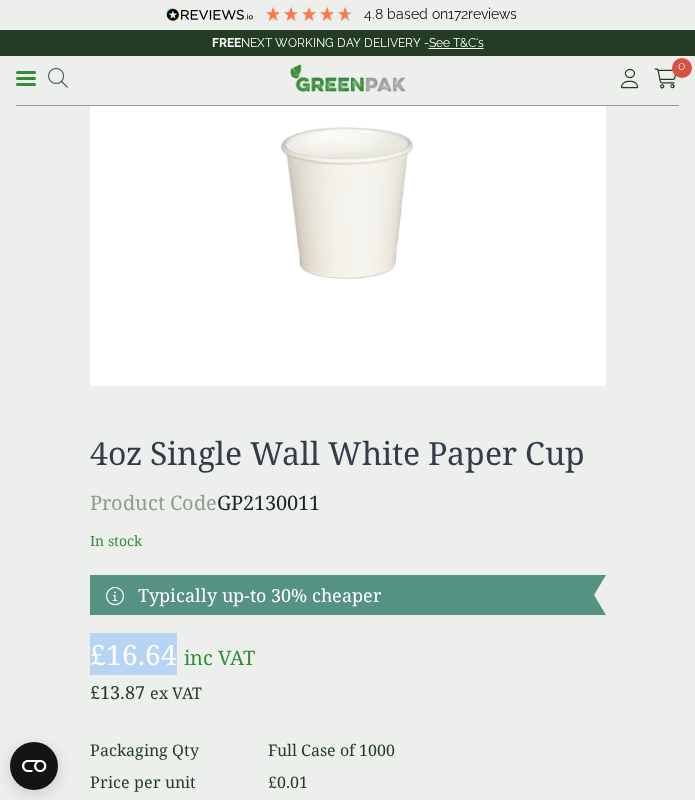 drag, startPoint x: 167, startPoint y: 660, endPoint x: 91, endPoint y: 659, distance: 76.00658 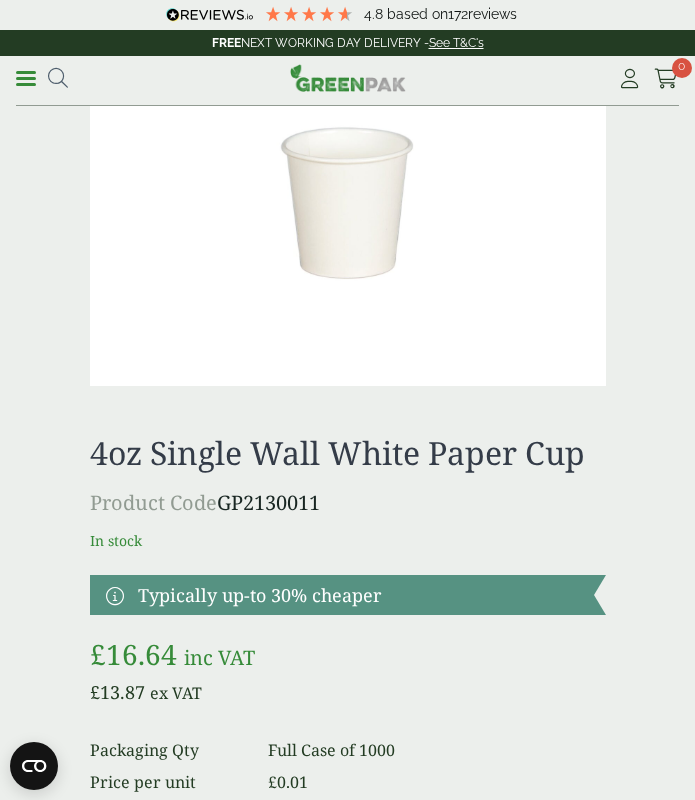 drag, startPoint x: 267, startPoint y: 0, endPoint x: 185, endPoint y: 98, distance: 127.78106 